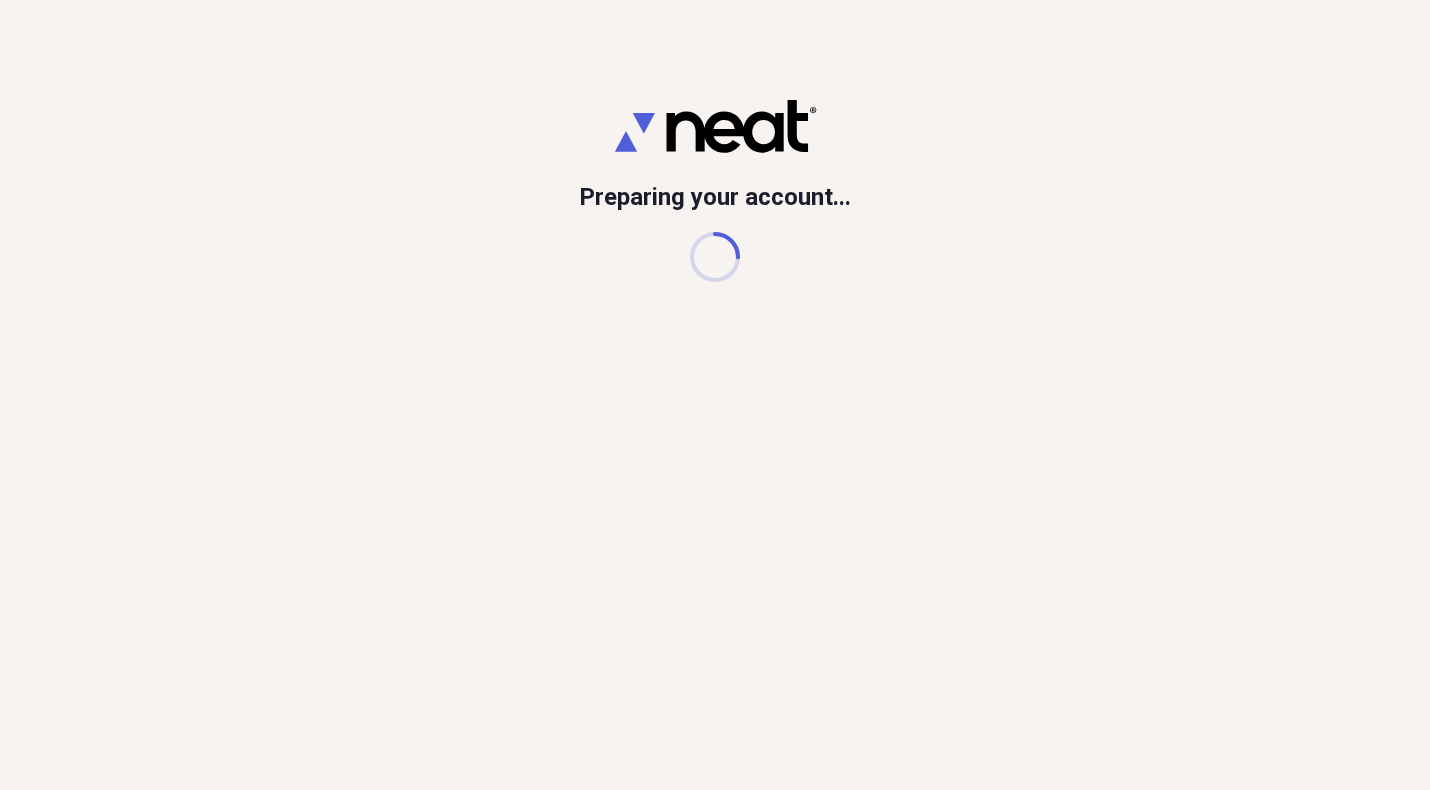scroll, scrollTop: 0, scrollLeft: 0, axis: both 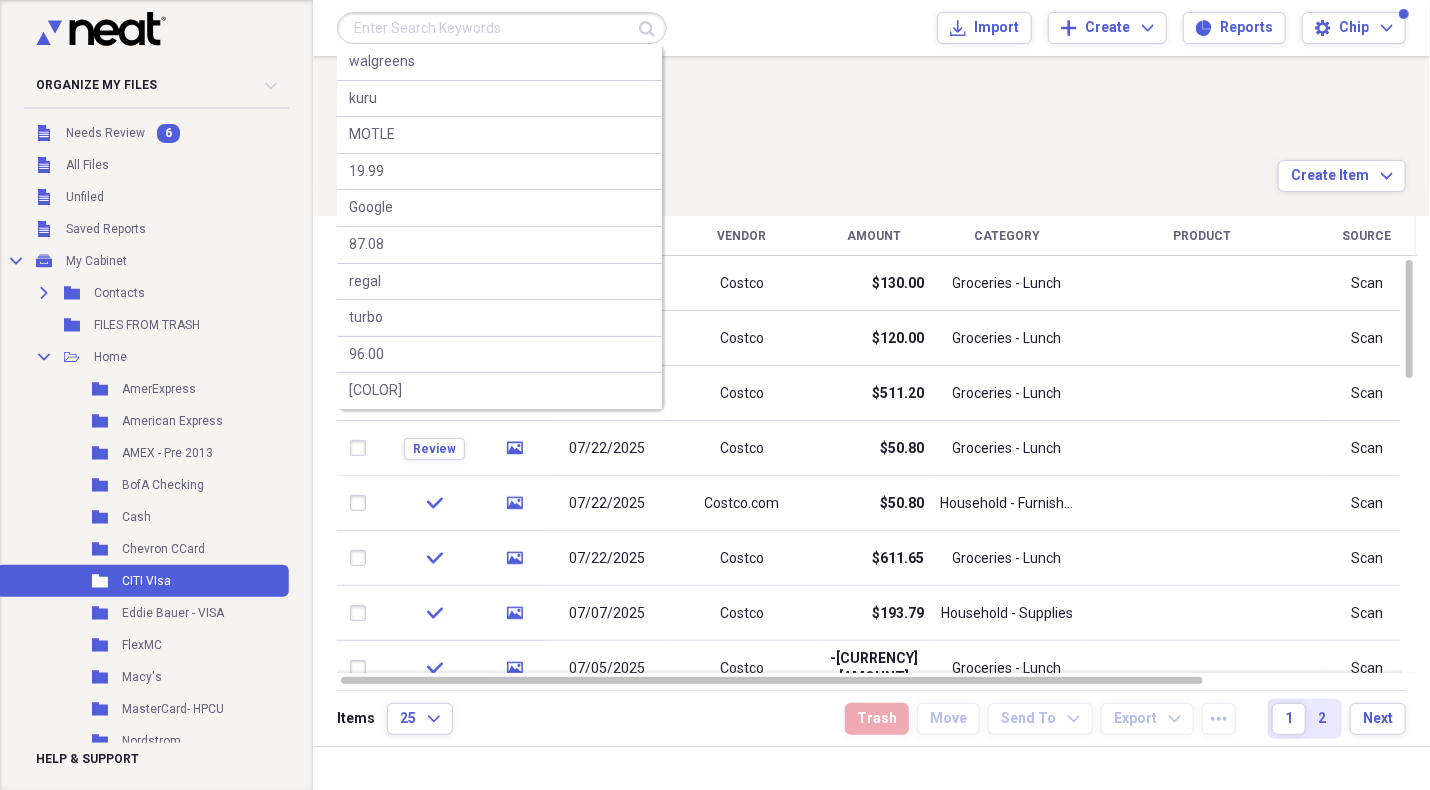 click at bounding box center (502, 28) 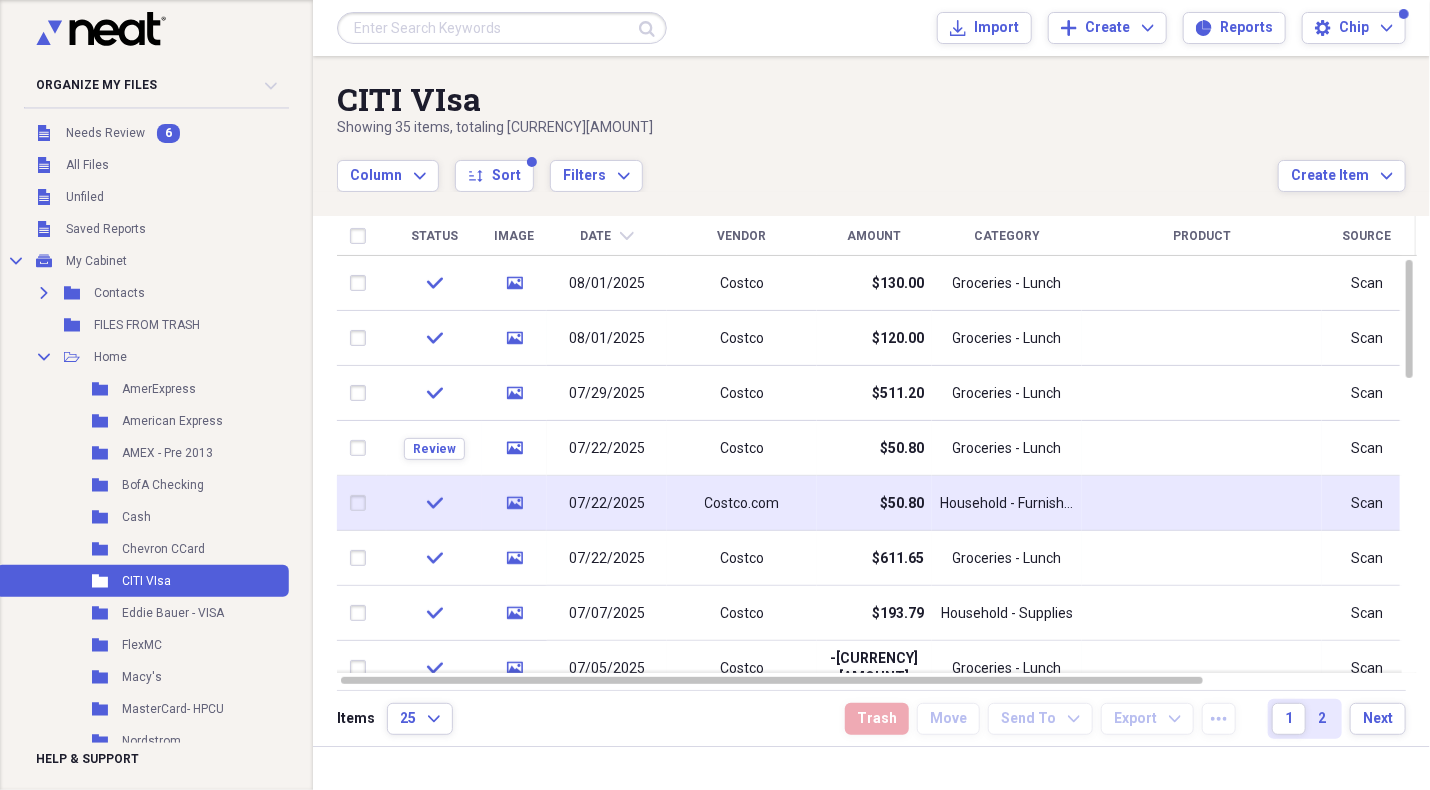 click on "07/22/2025" at bounding box center (607, 504) 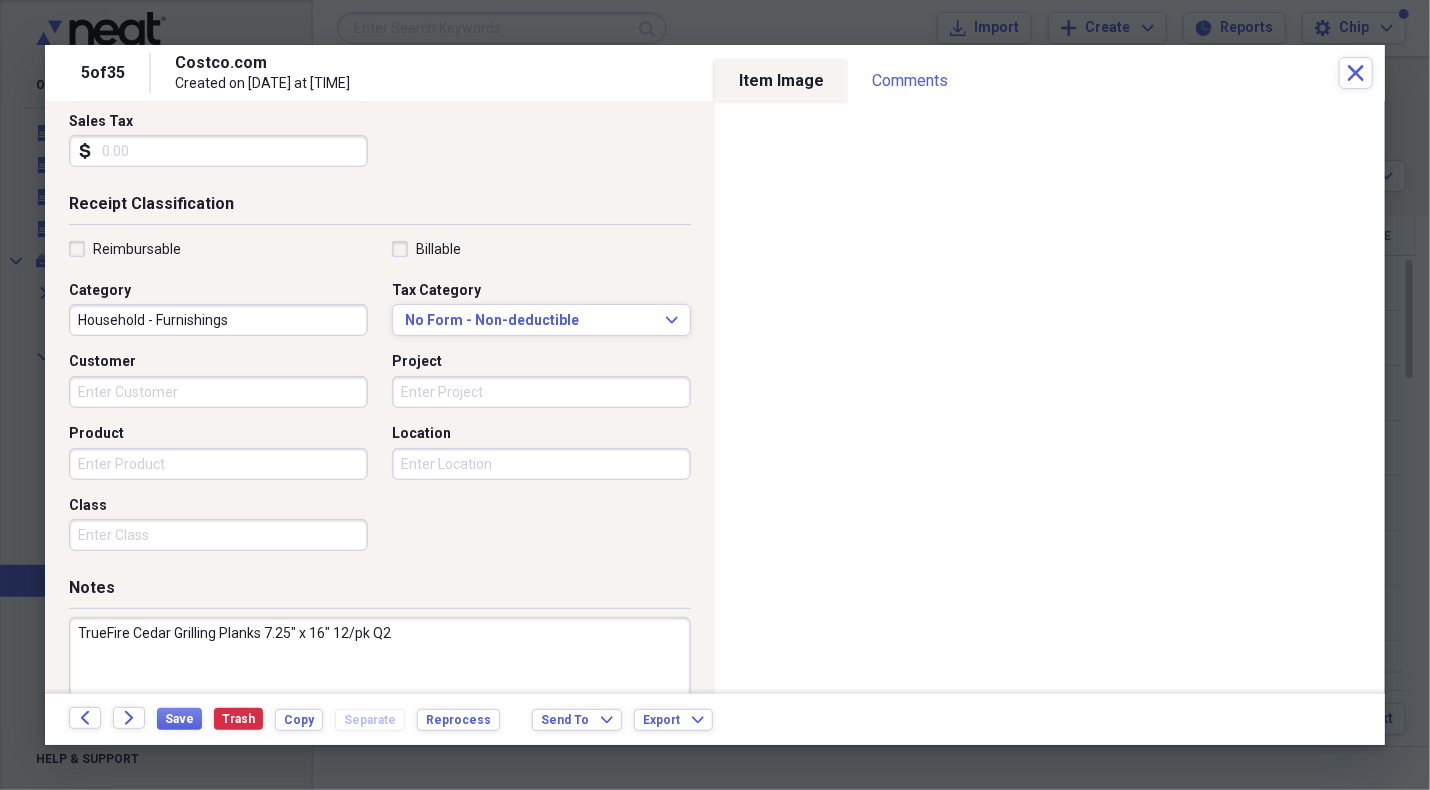 scroll, scrollTop: 400, scrollLeft: 0, axis: vertical 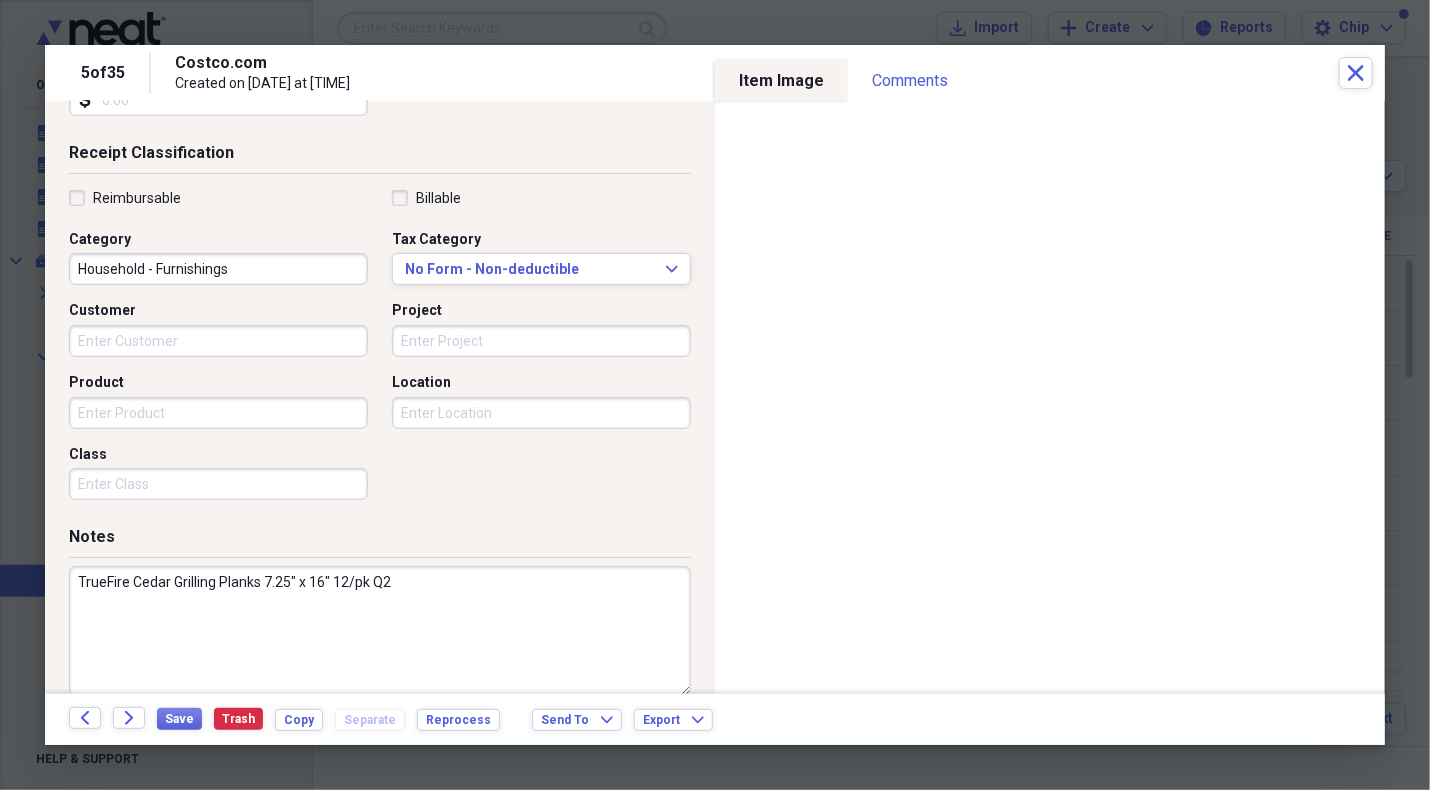 drag, startPoint x: 422, startPoint y: 583, endPoint x: -96, endPoint y: 640, distance: 521.12665 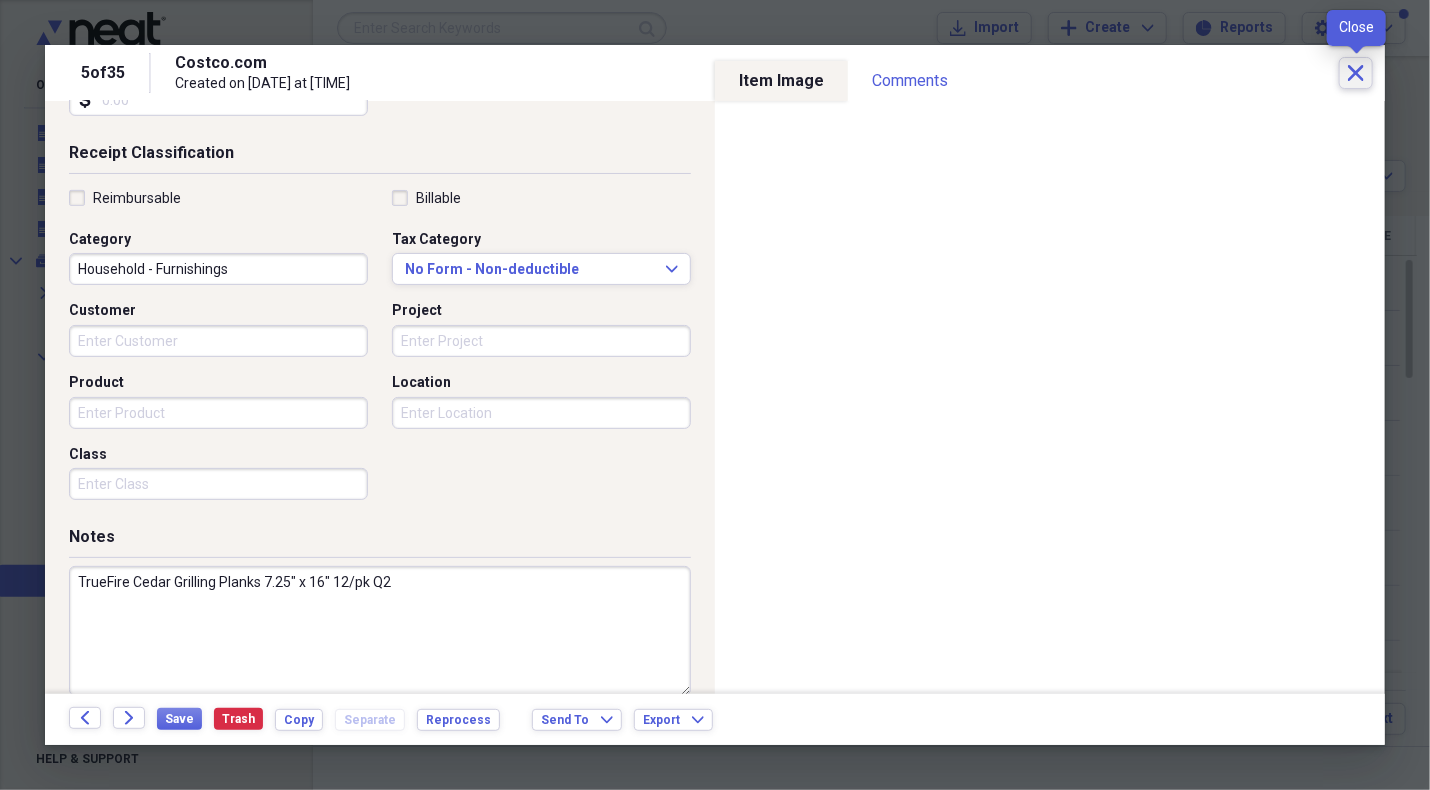 click 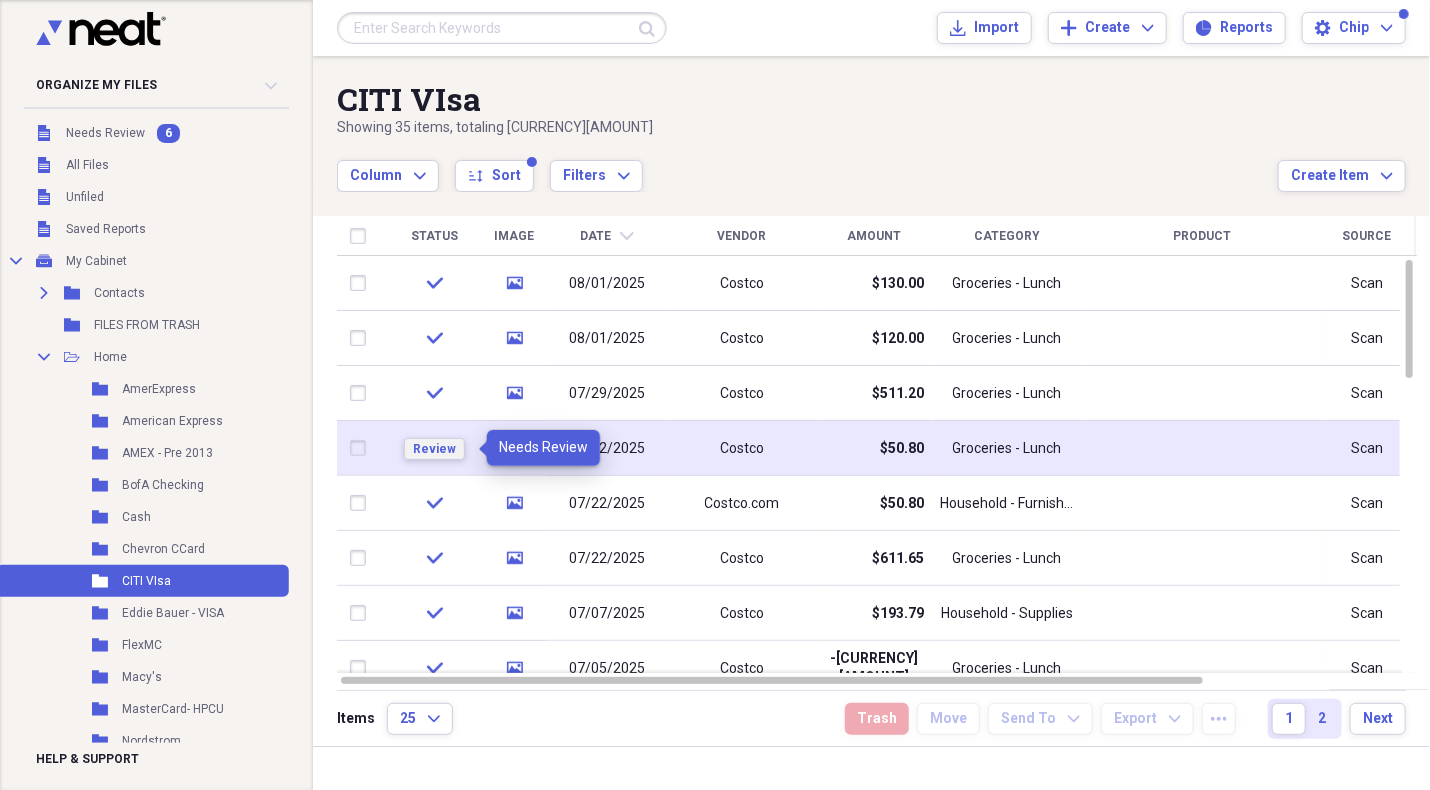 click on "Review" at bounding box center [434, 449] 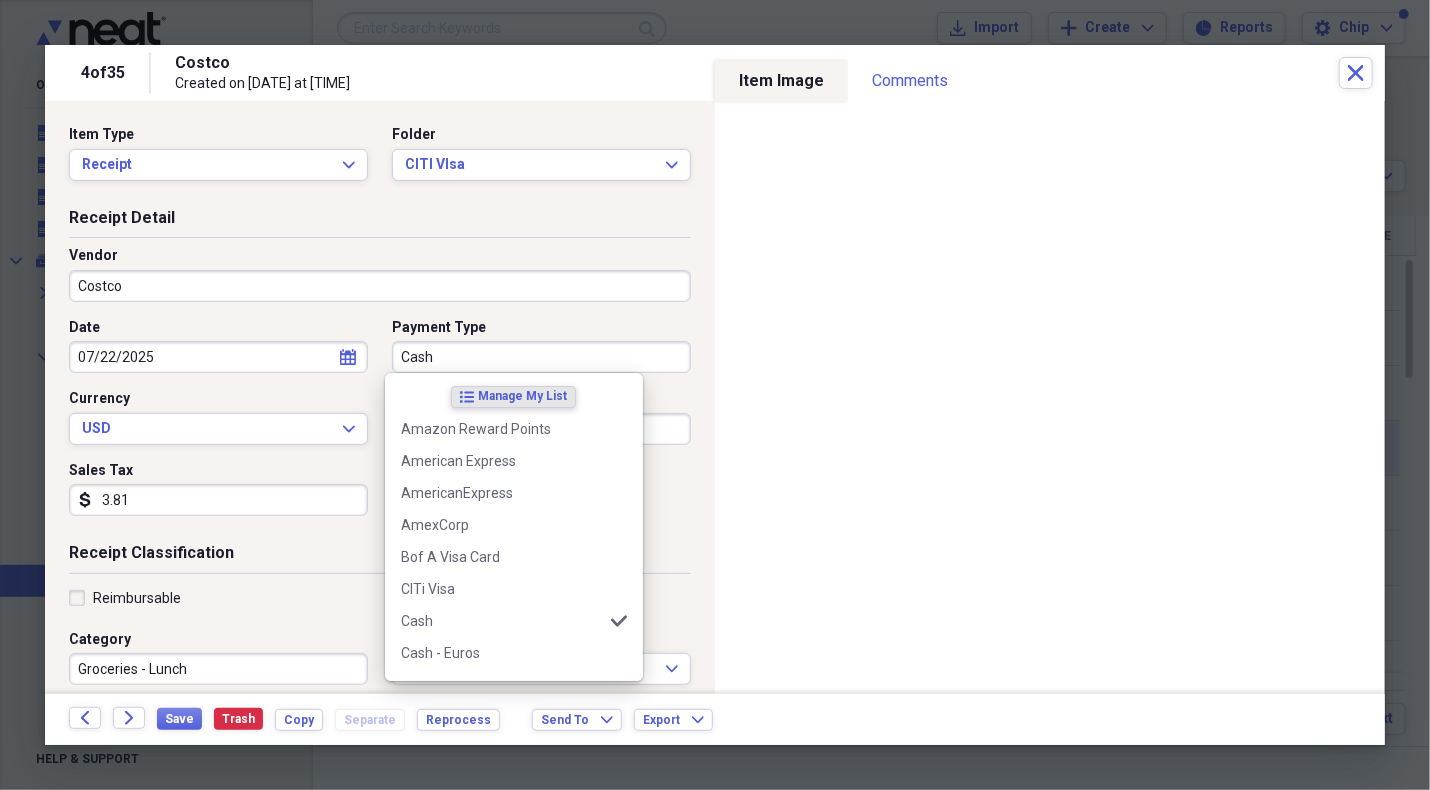 click on "Cash" at bounding box center (541, 357) 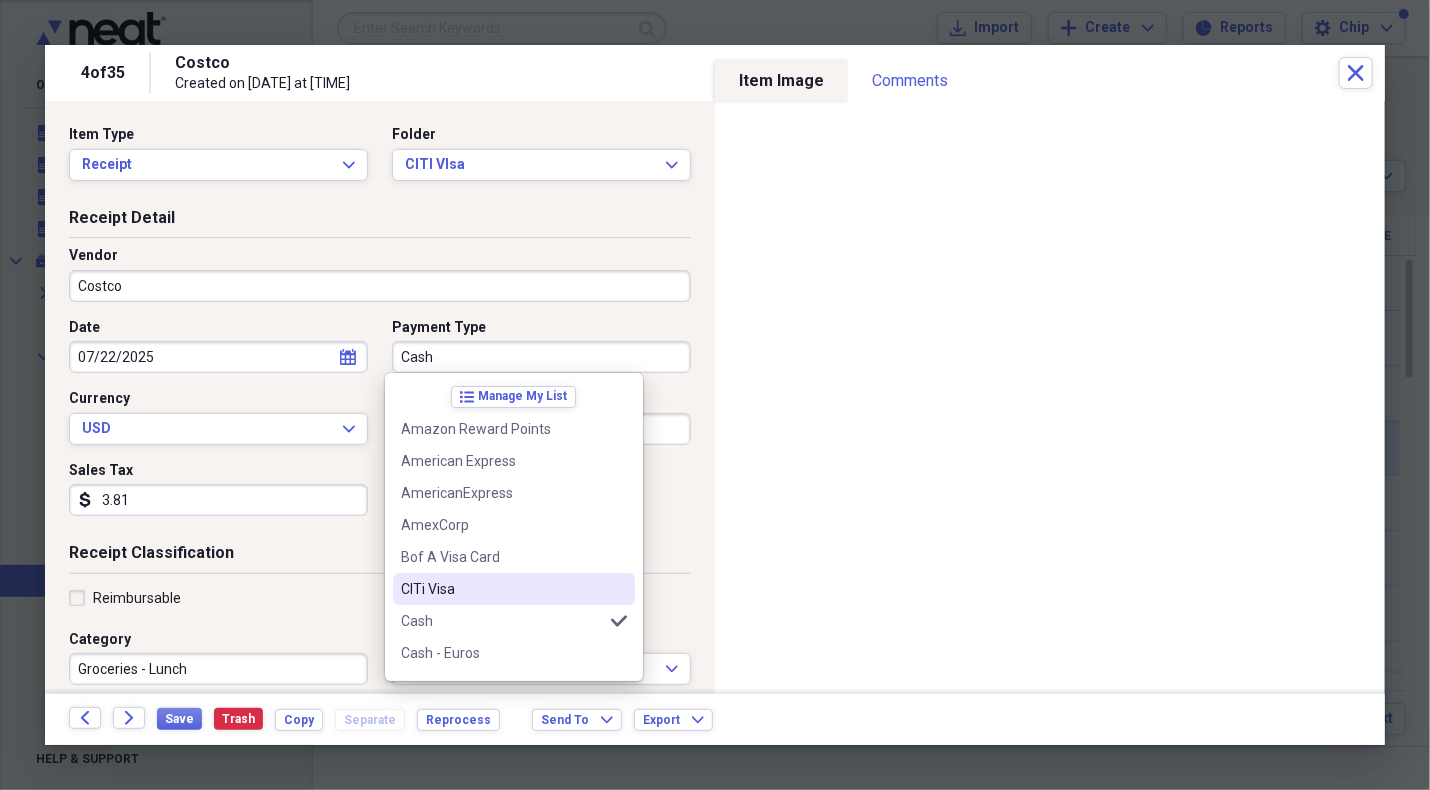 click on "CITi Visa" at bounding box center [502, 589] 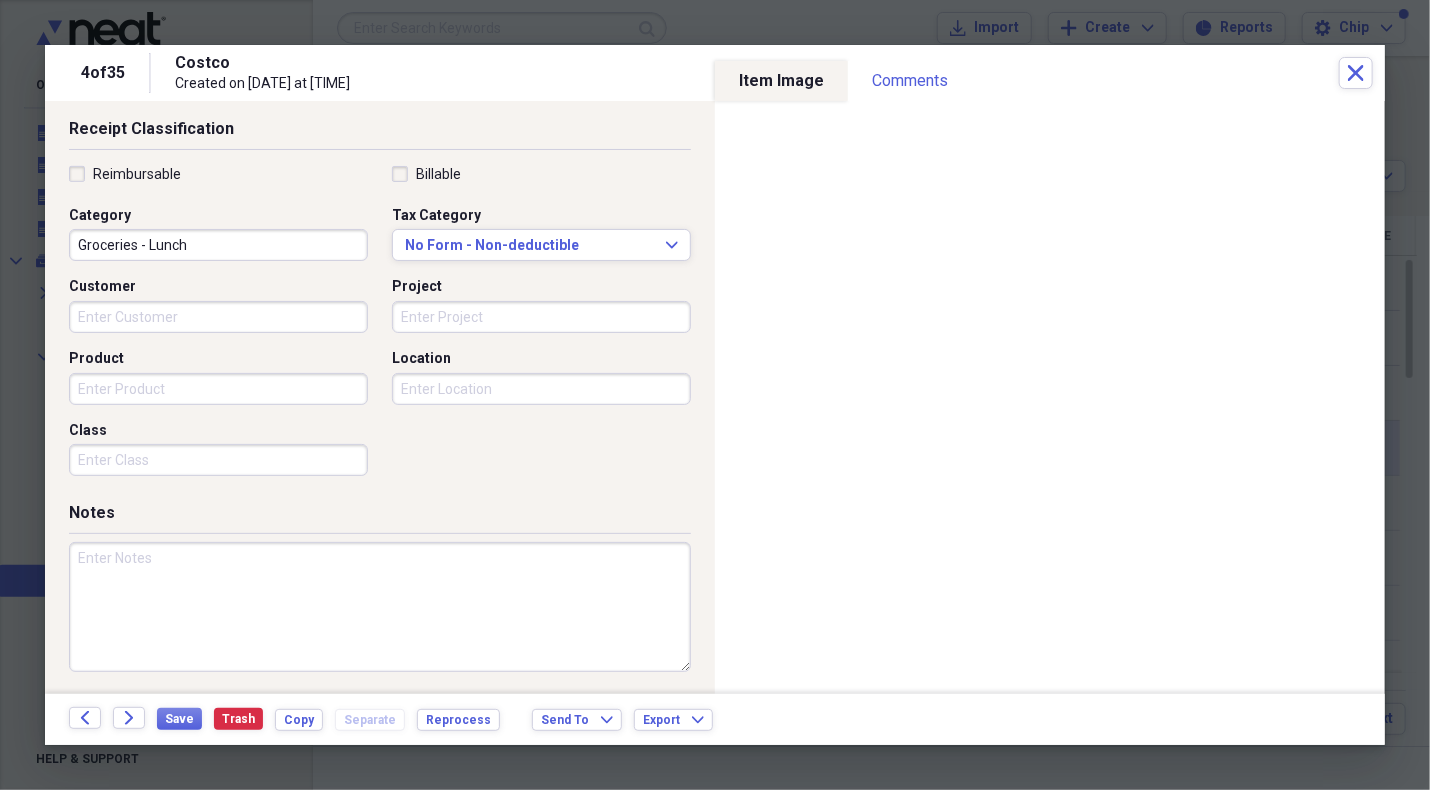 scroll, scrollTop: 426, scrollLeft: 0, axis: vertical 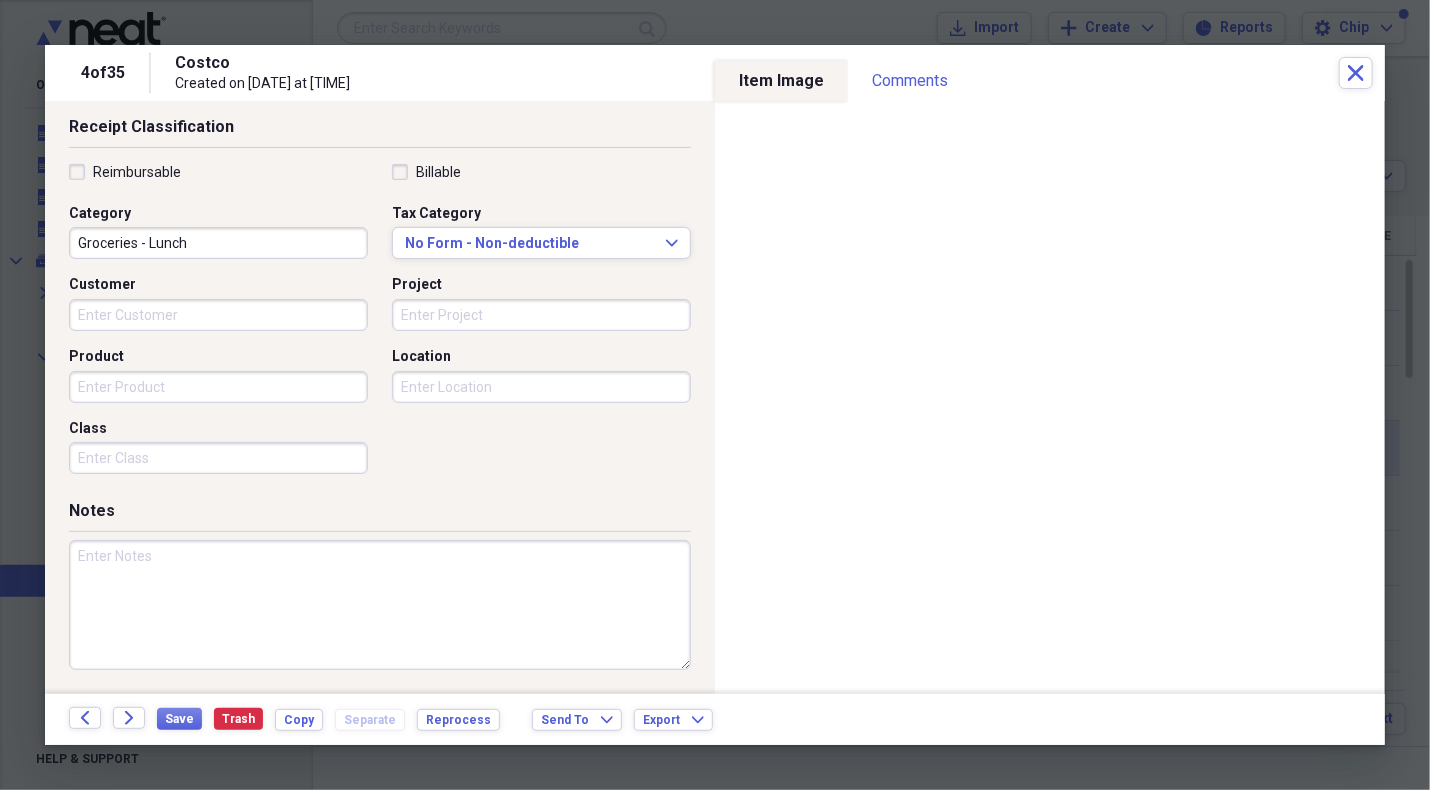 click at bounding box center [380, 605] 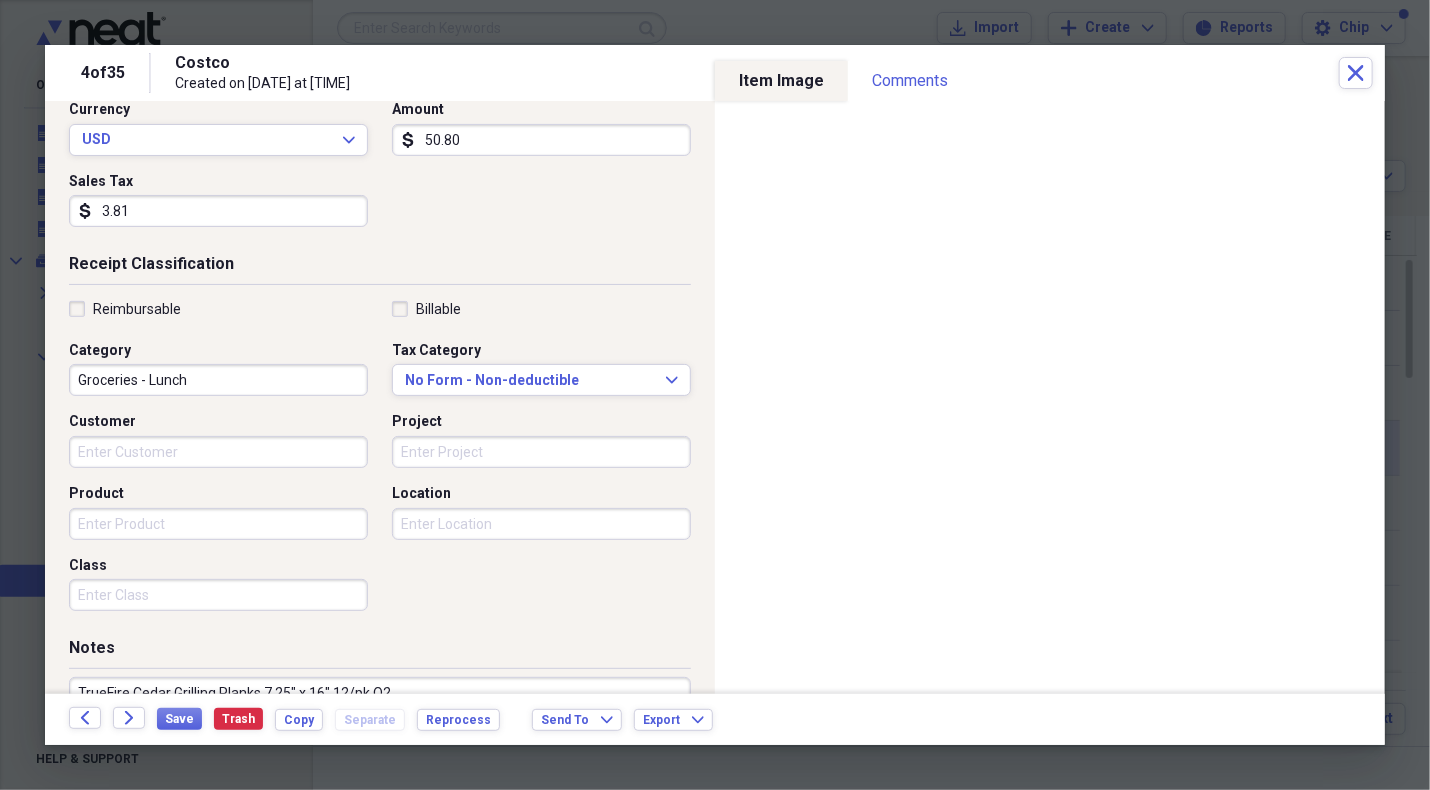 scroll, scrollTop: 126, scrollLeft: 0, axis: vertical 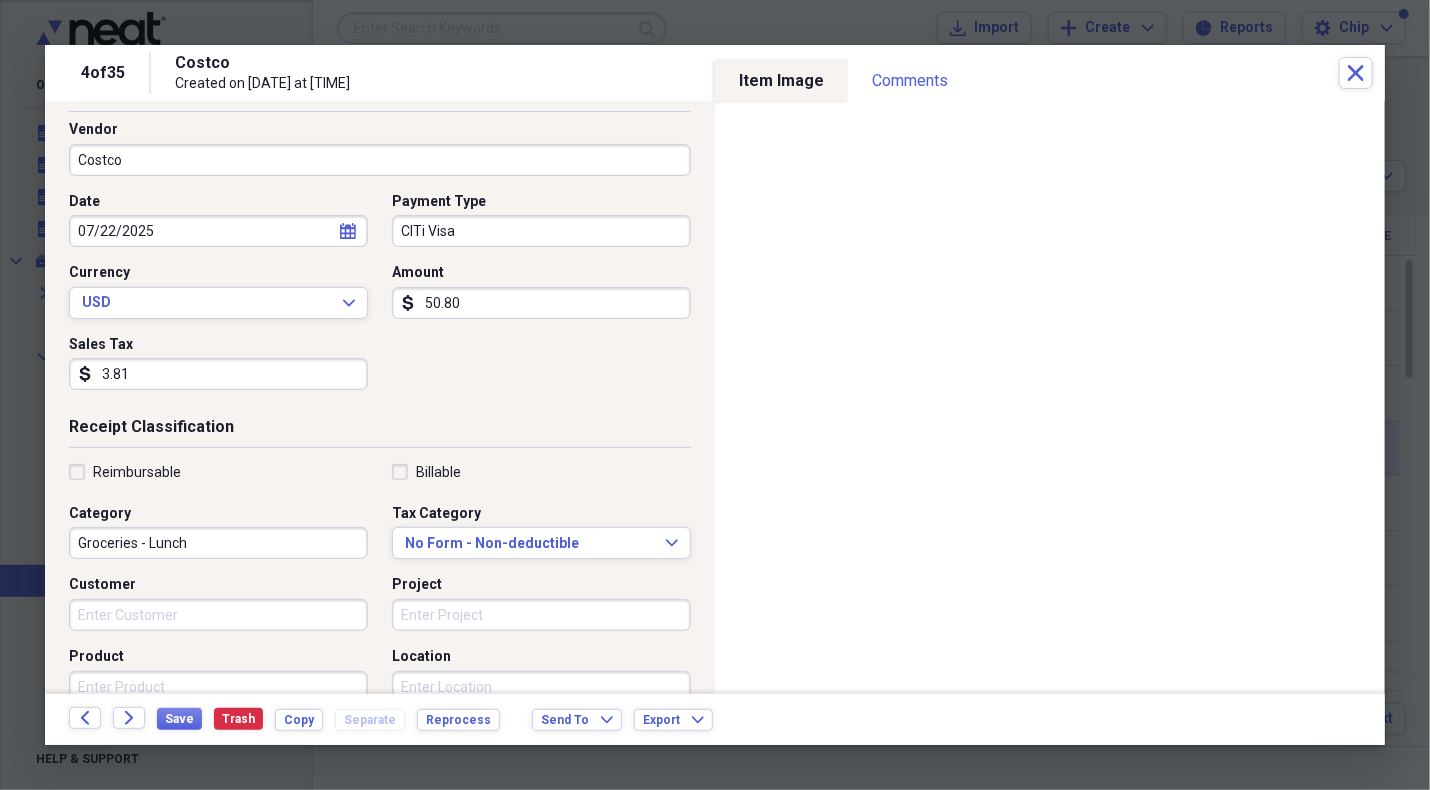 type on "TrueFire Cedar Grilling Planks 7.25" x 16" 12/pk Q2" 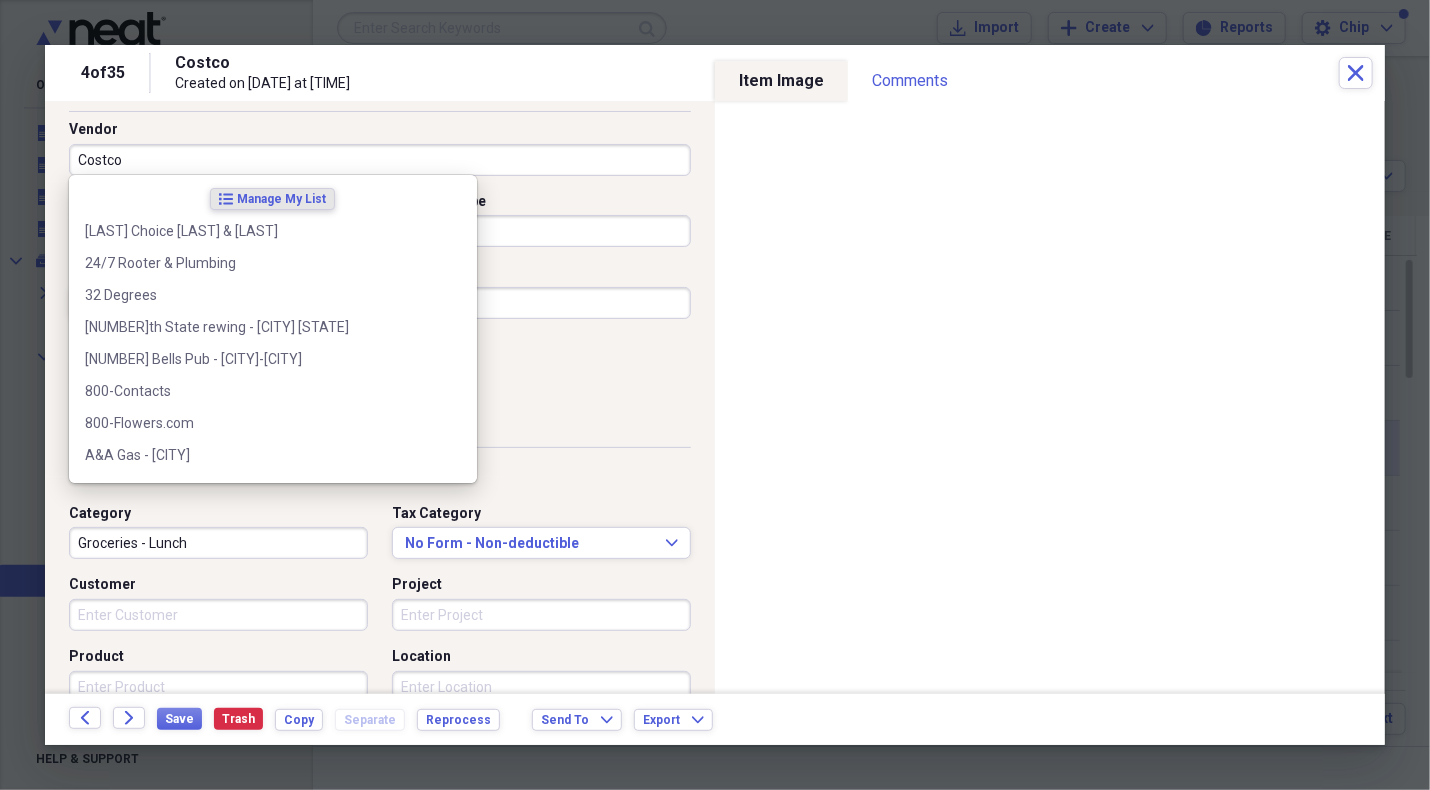click on "Costco" at bounding box center [380, 160] 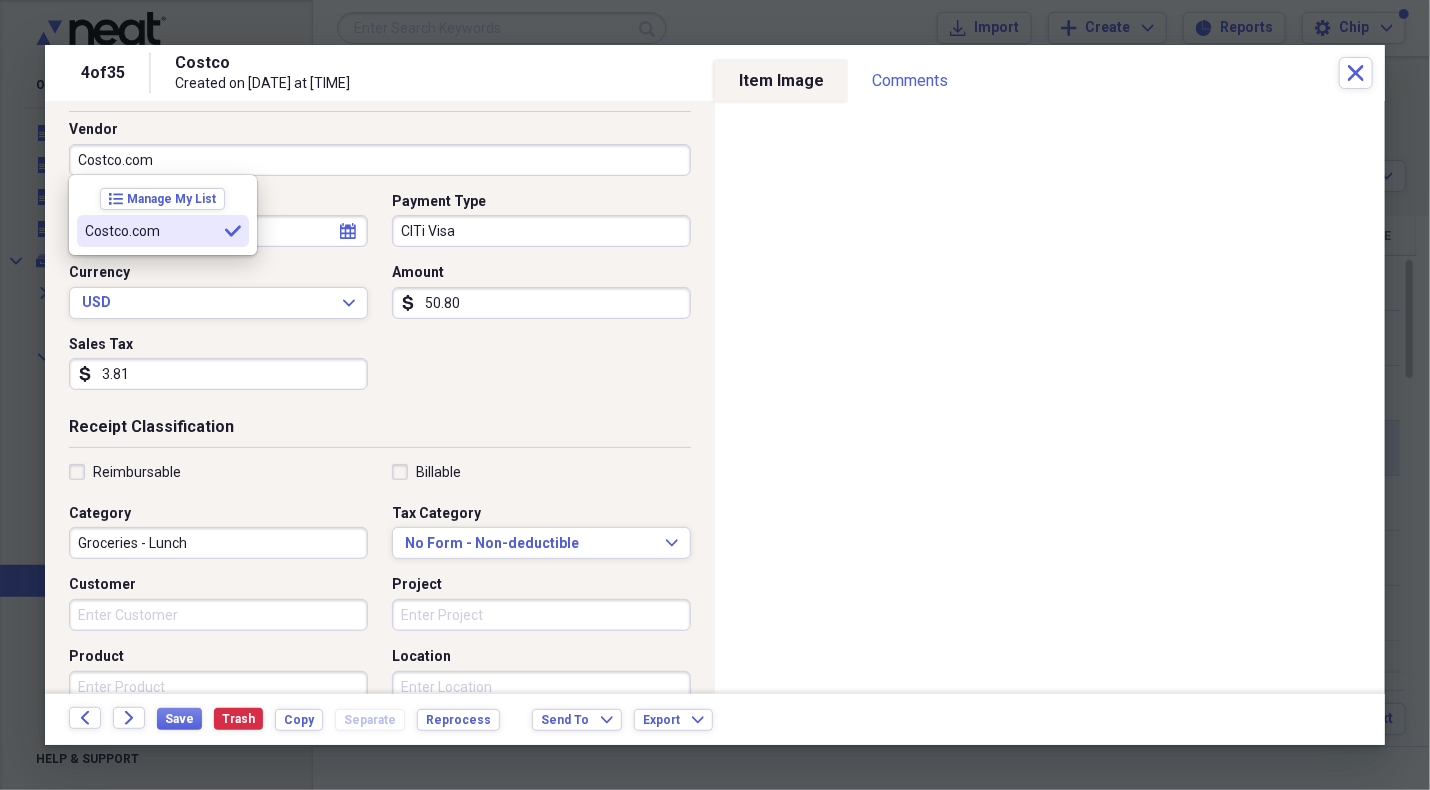 type on "Costco.com" 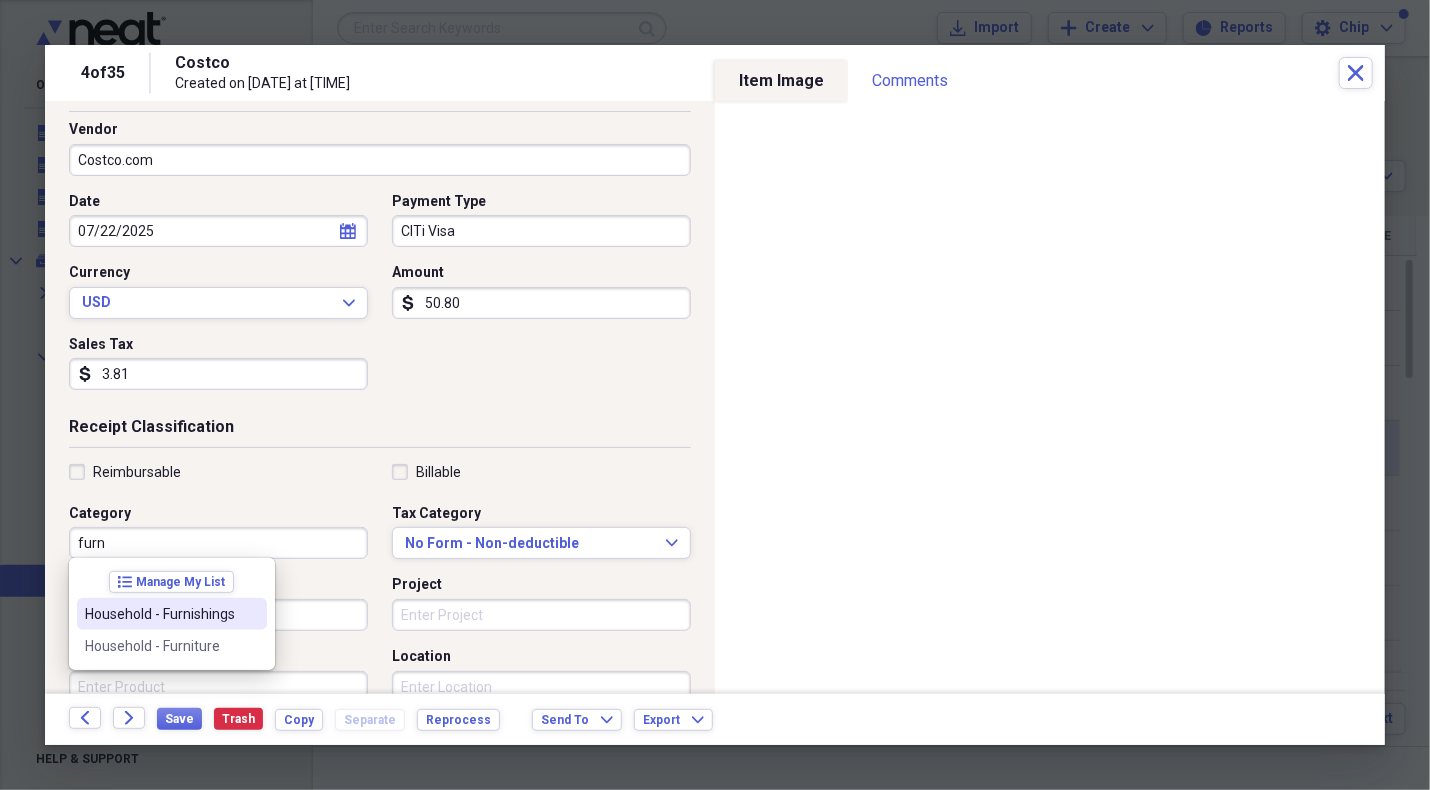 click on "Household - Furnishings" at bounding box center [160, 614] 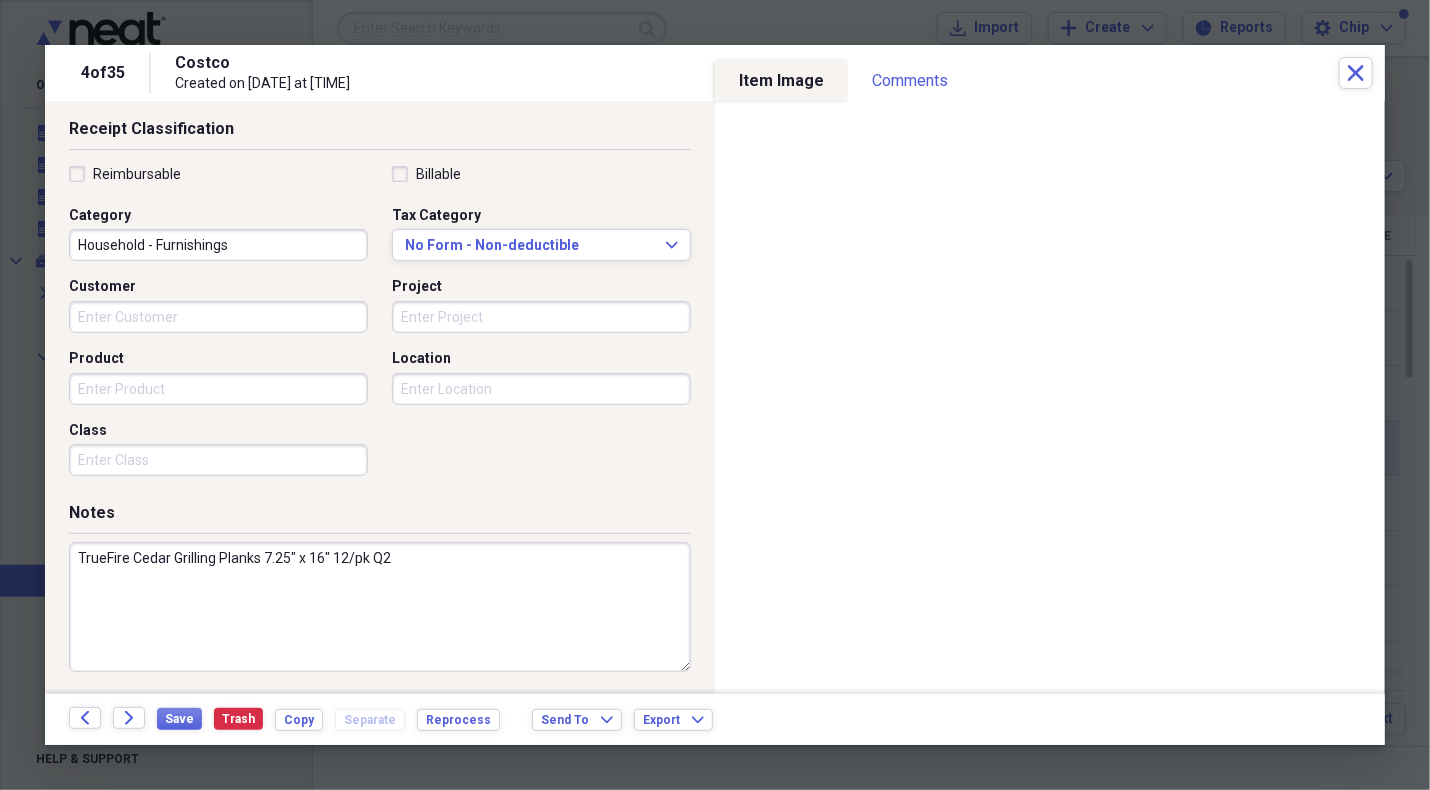 scroll, scrollTop: 426, scrollLeft: 0, axis: vertical 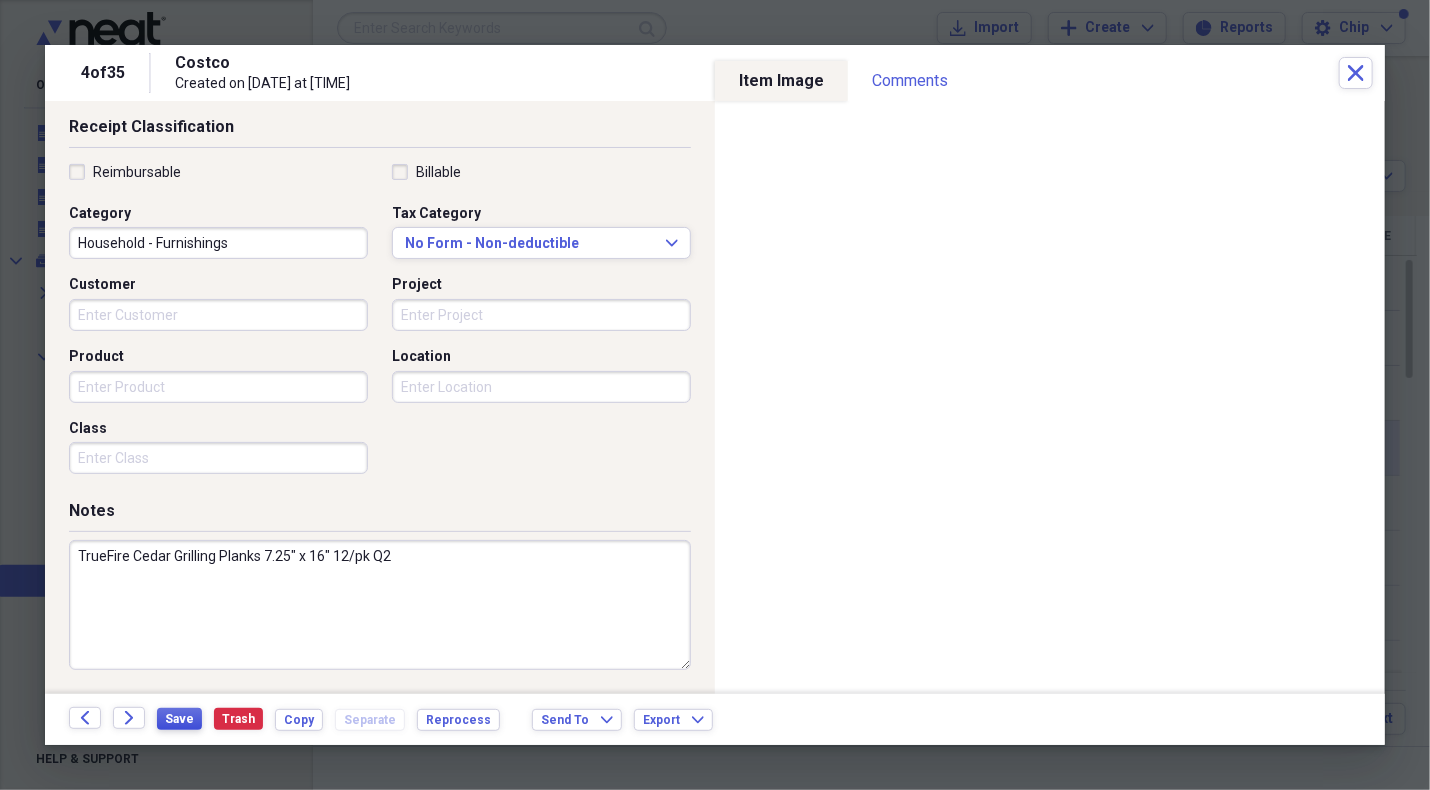 click on "Save" at bounding box center [179, 719] 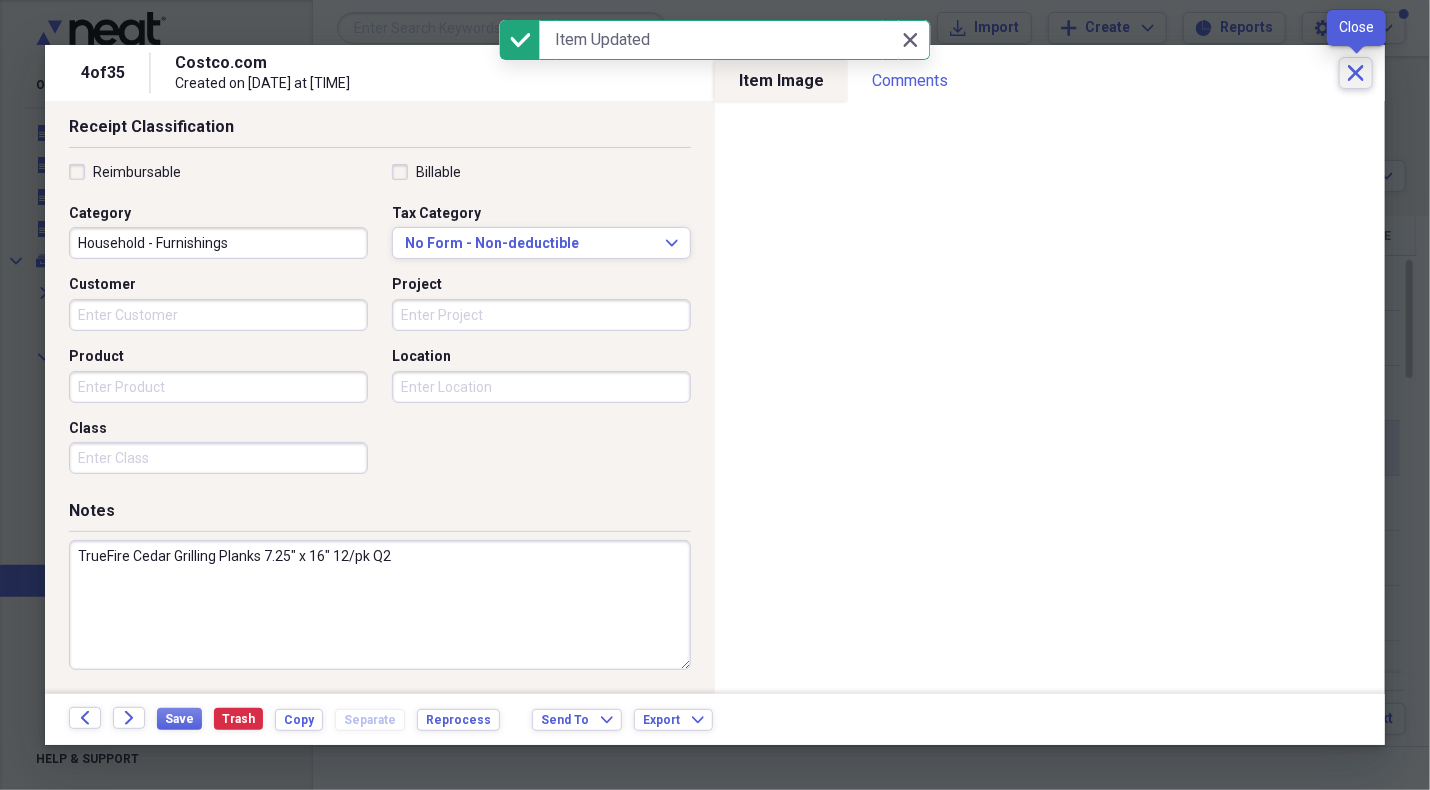click on "Close" 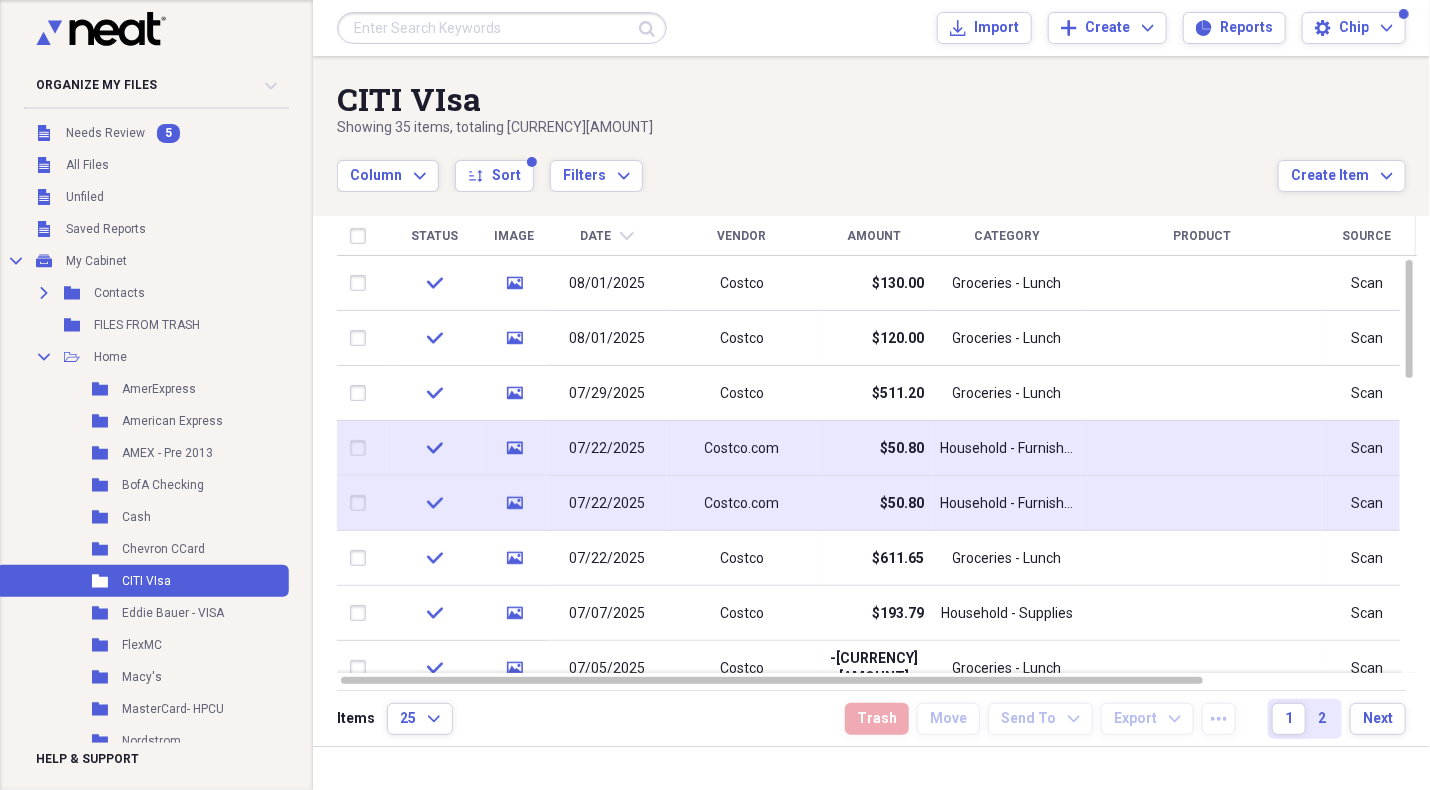 click on "07/22/2025" at bounding box center (607, 504) 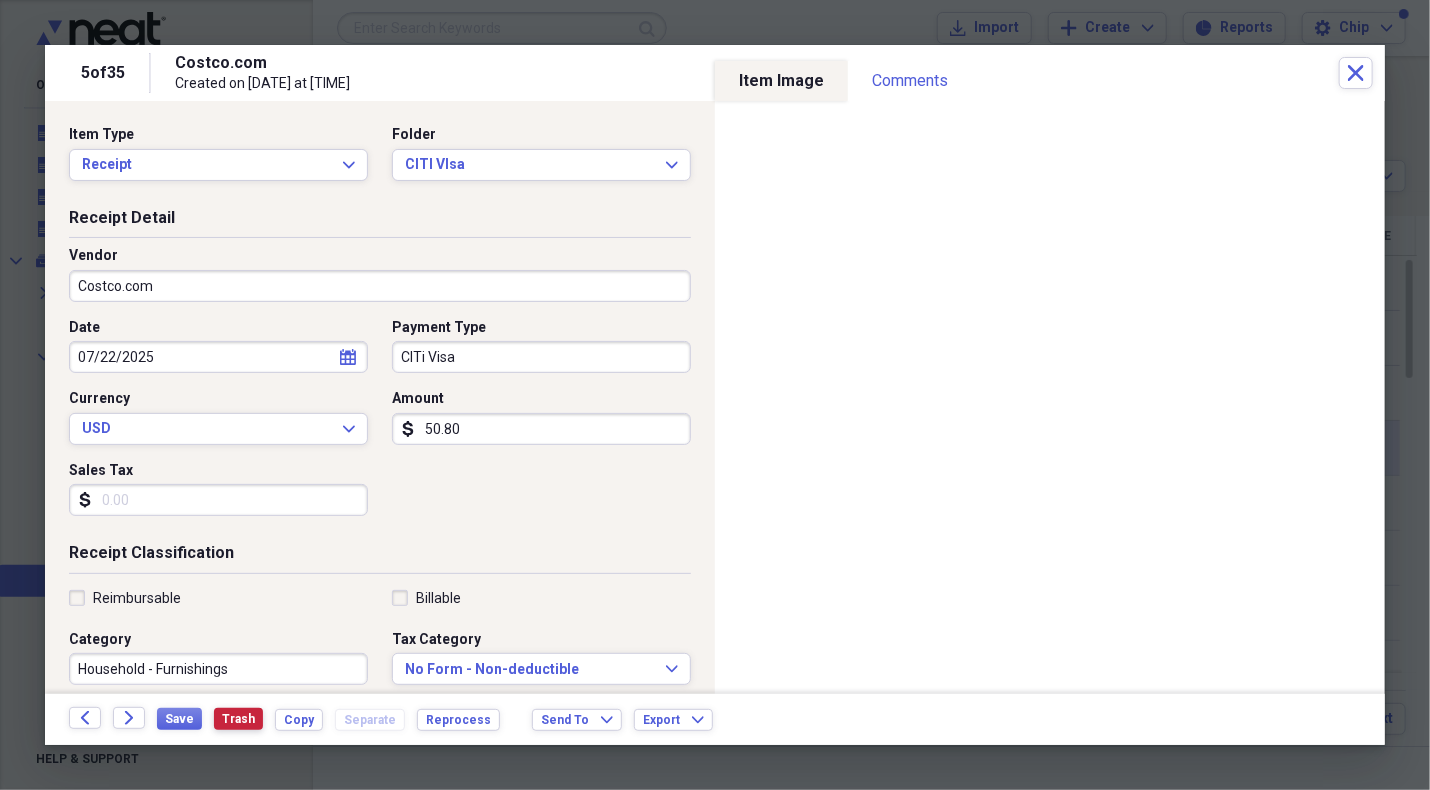 click on "Trash" at bounding box center (238, 719) 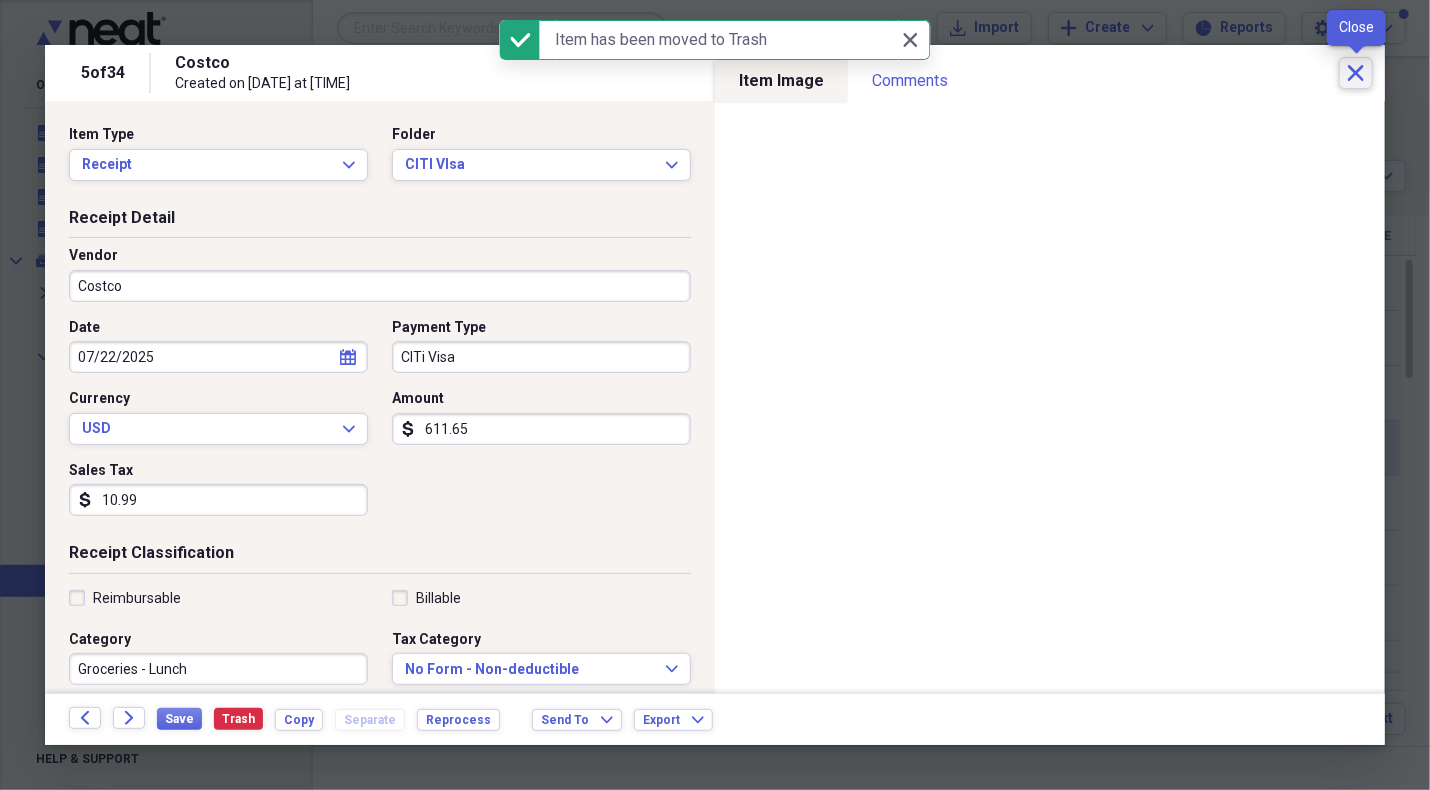 click on "Close" 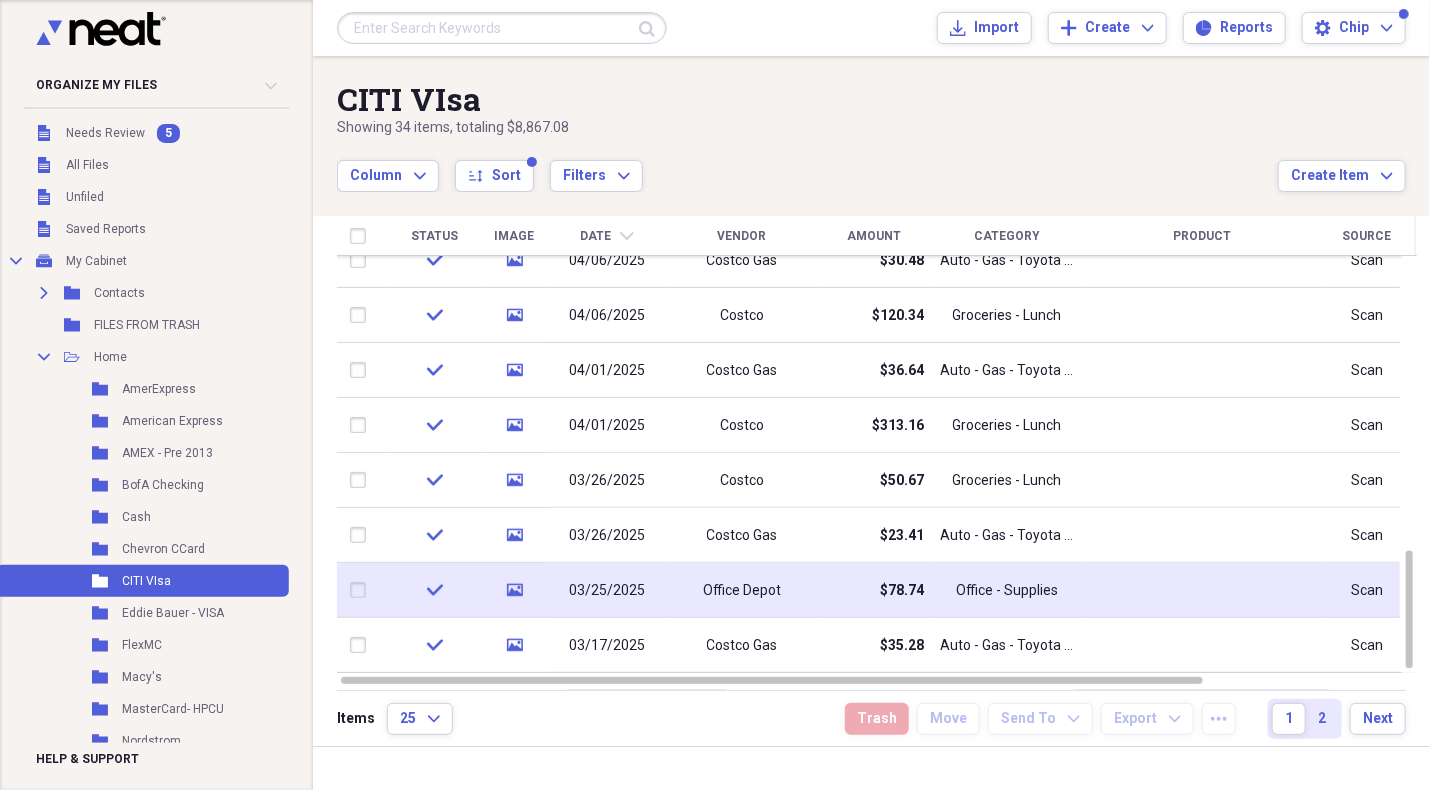 click on "Office Depot" at bounding box center [742, 591] 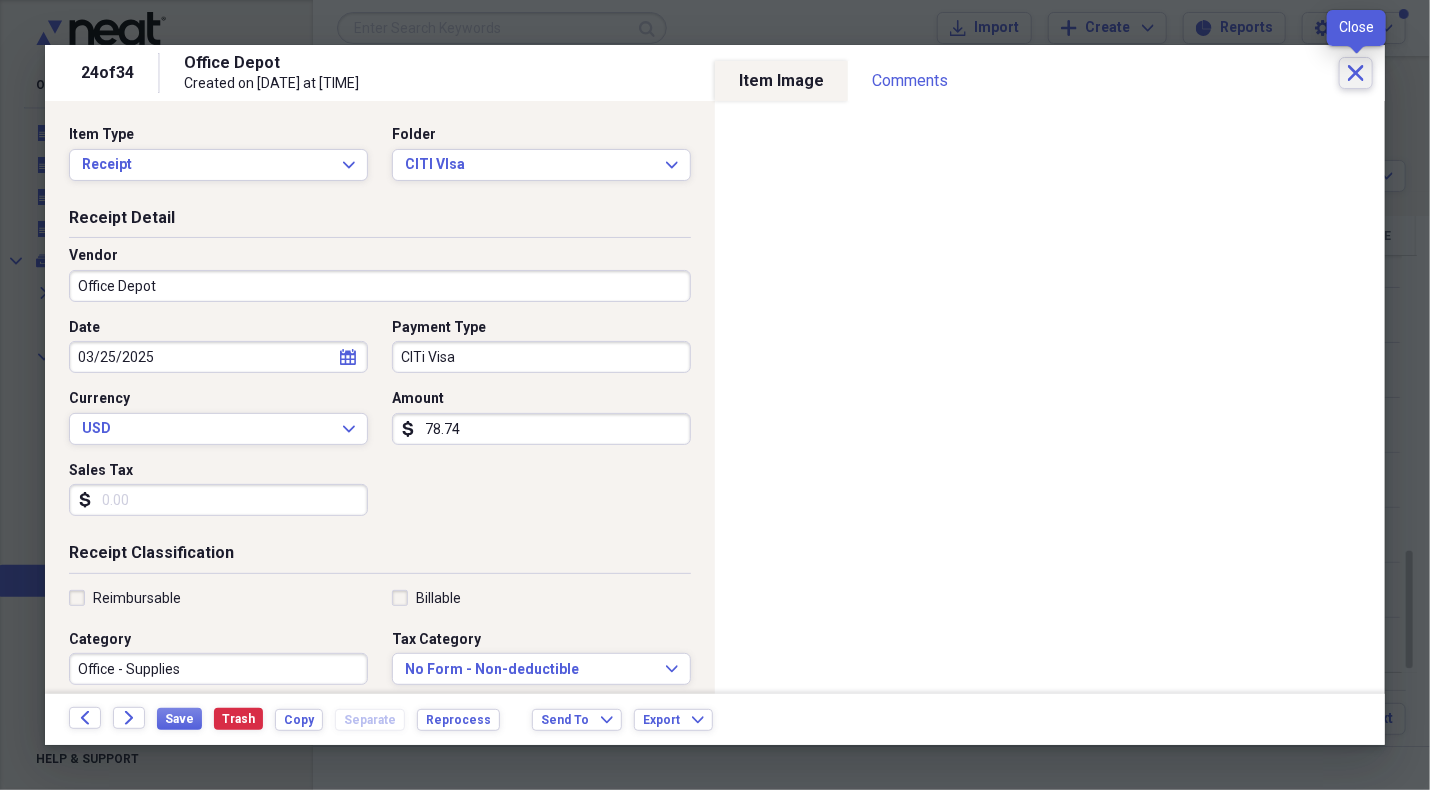 click on "Close" 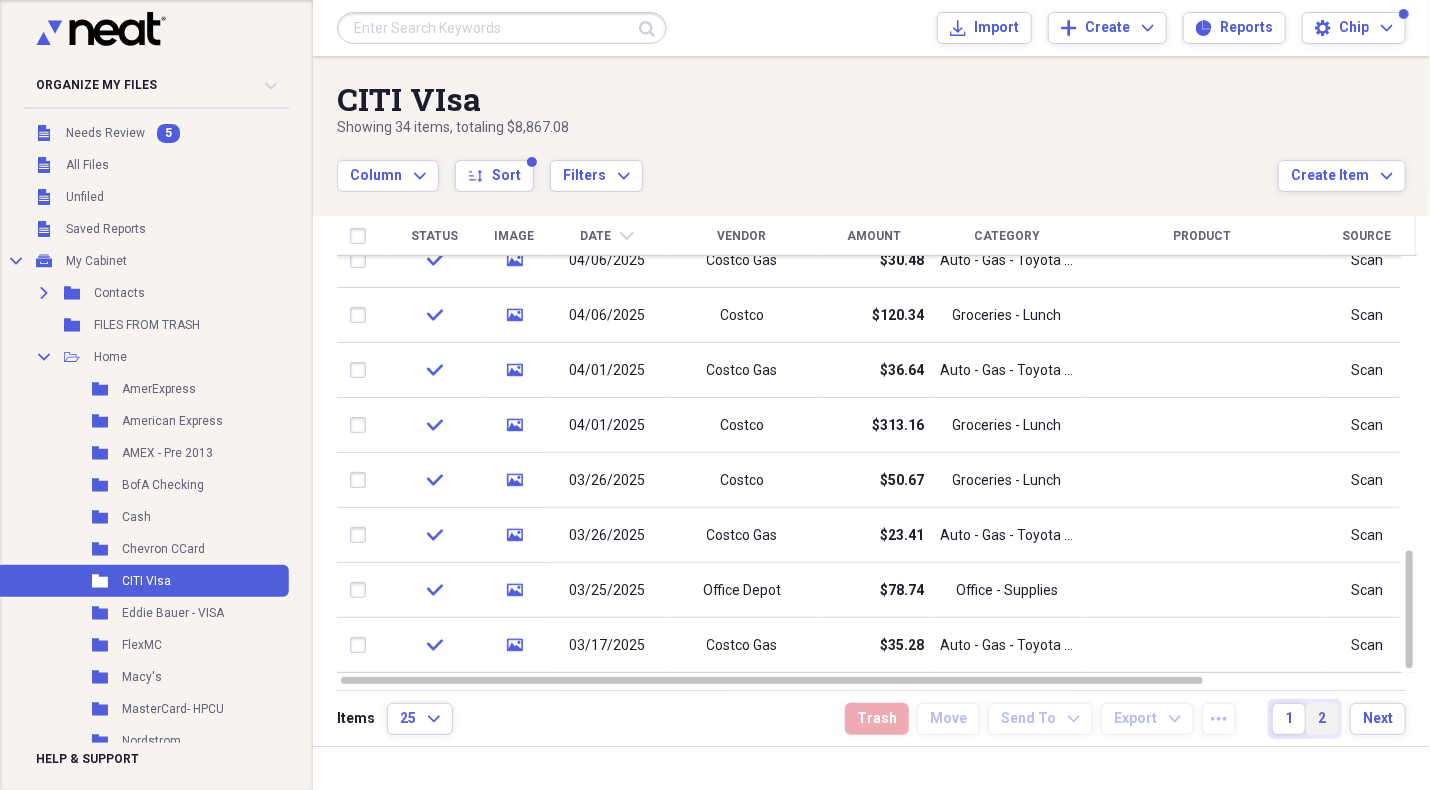 click on "2" at bounding box center (1322, 719) 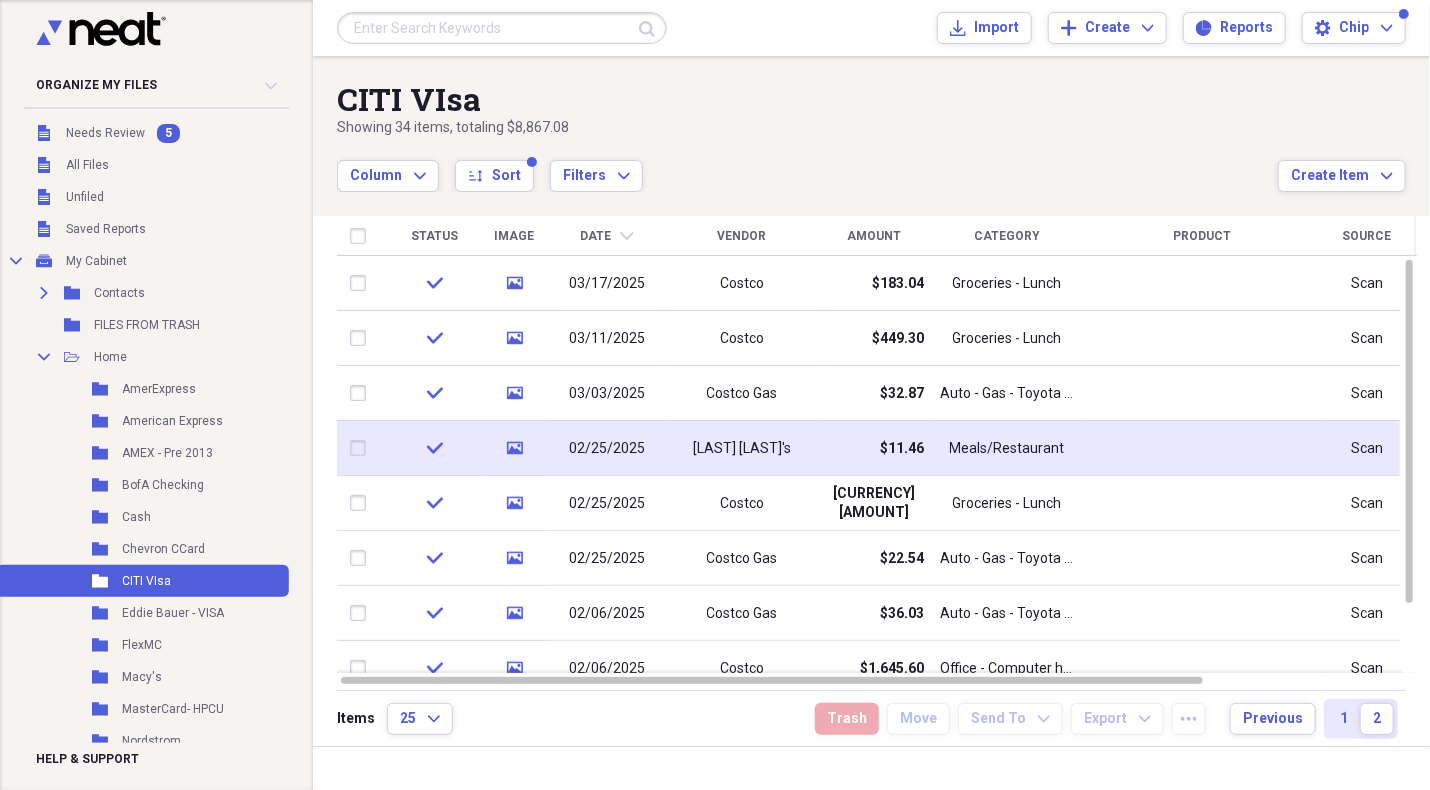click on "02/25/2025" at bounding box center (607, 448) 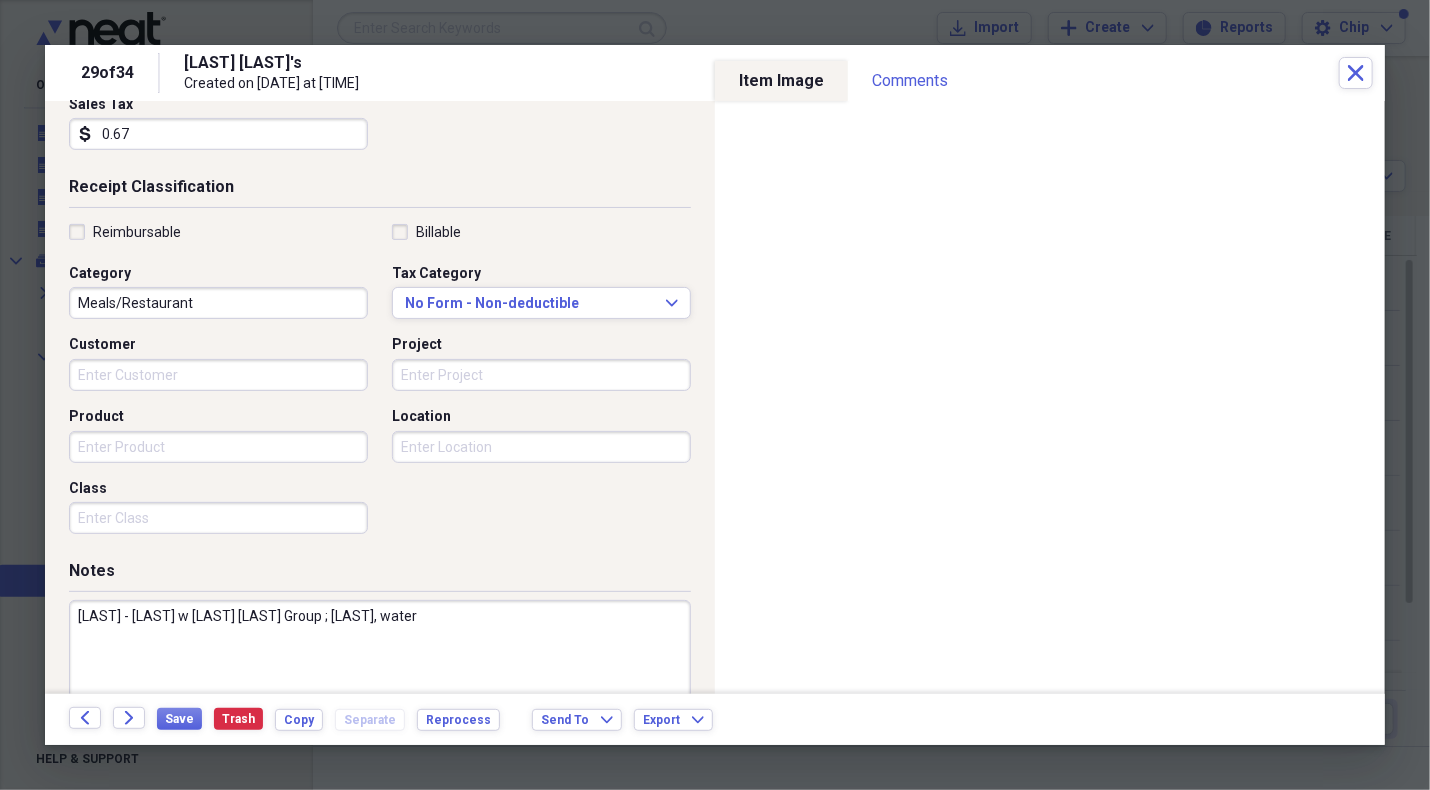 scroll, scrollTop: 426, scrollLeft: 0, axis: vertical 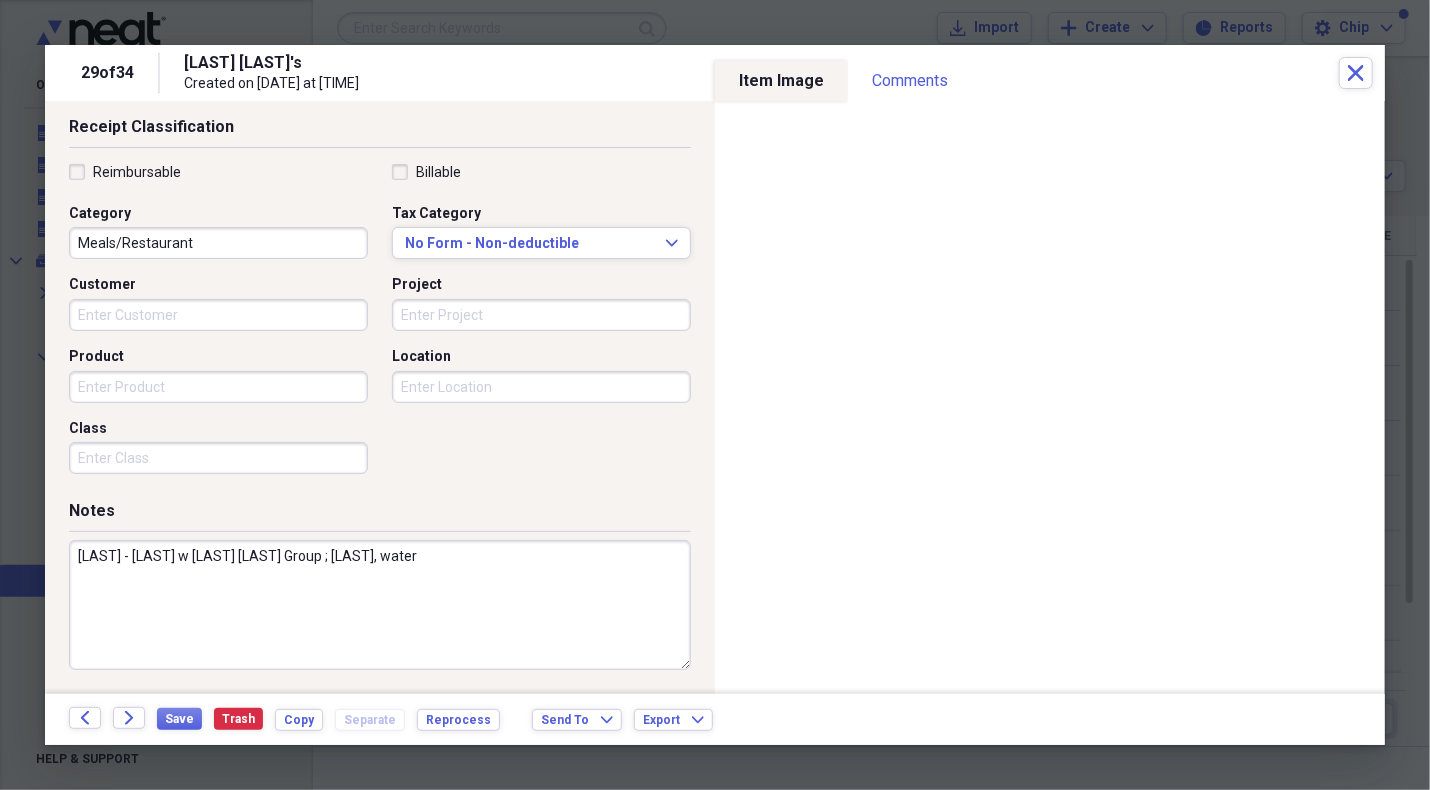 click on "[LAST] - [LAST] w [LAST] [LAST] Group ; [LAST], water" at bounding box center (380, 605) 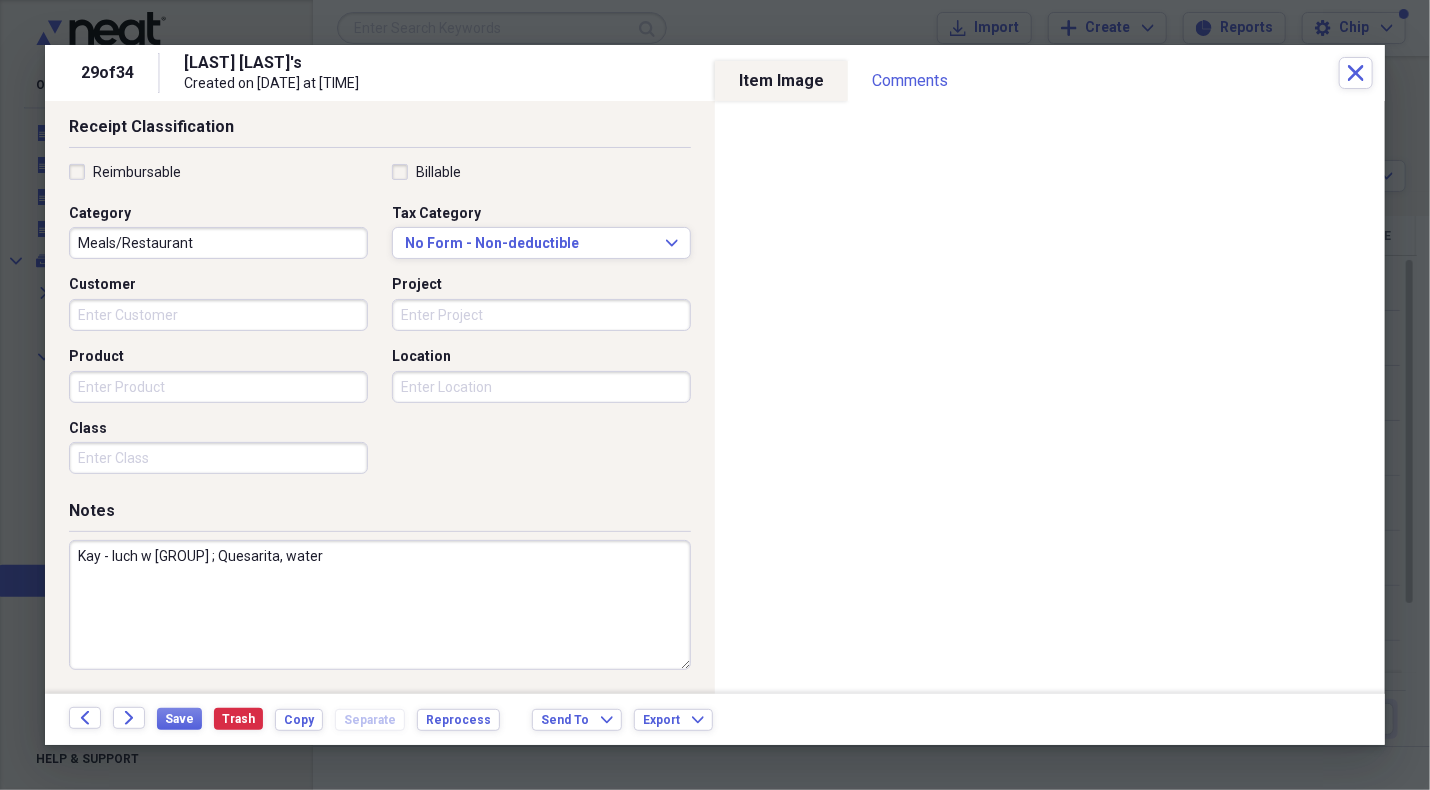 drag, startPoint x: 379, startPoint y: 557, endPoint x: 359, endPoint y: 554, distance: 20.22375 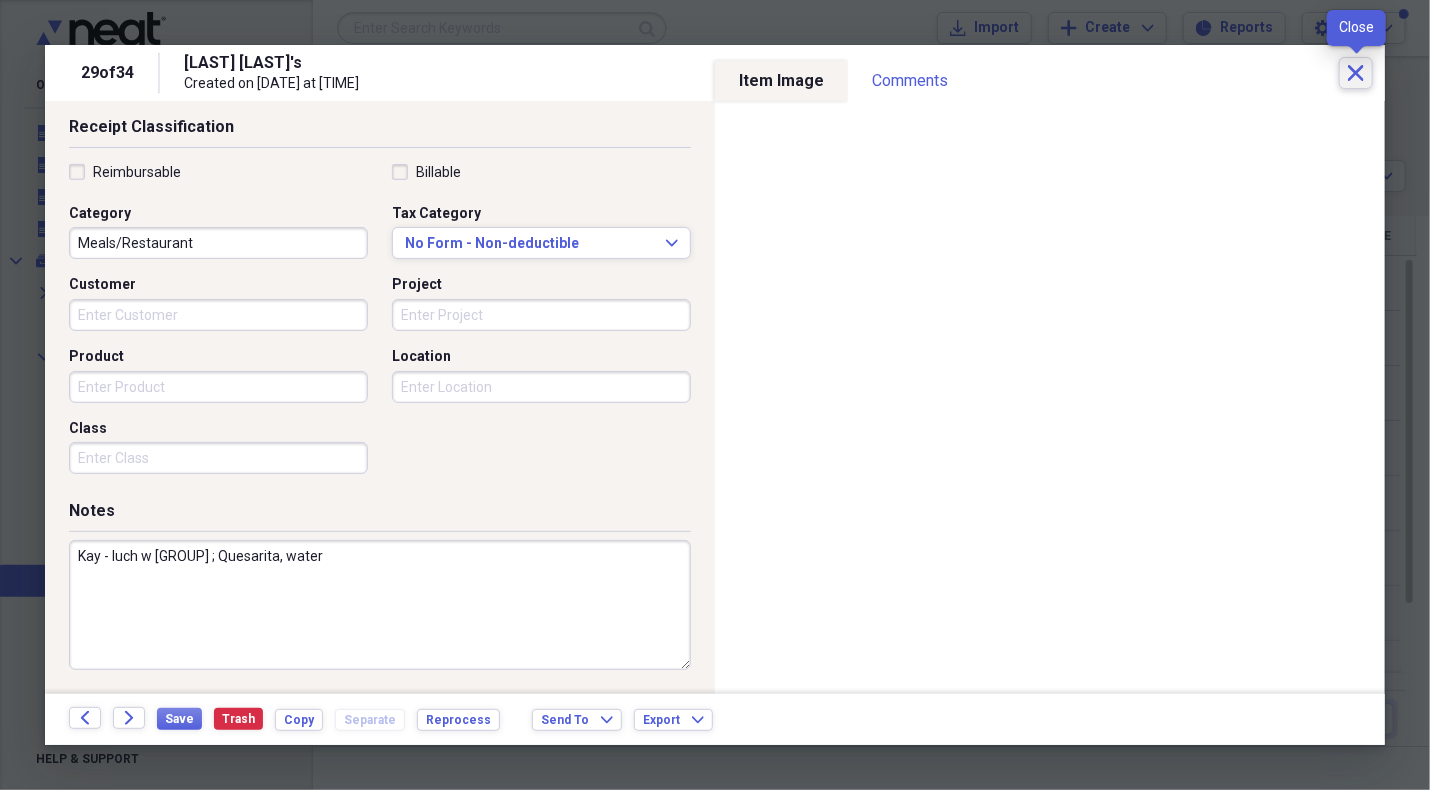 type on "Kay - luch w [GROUP] ; Quesarita, water" 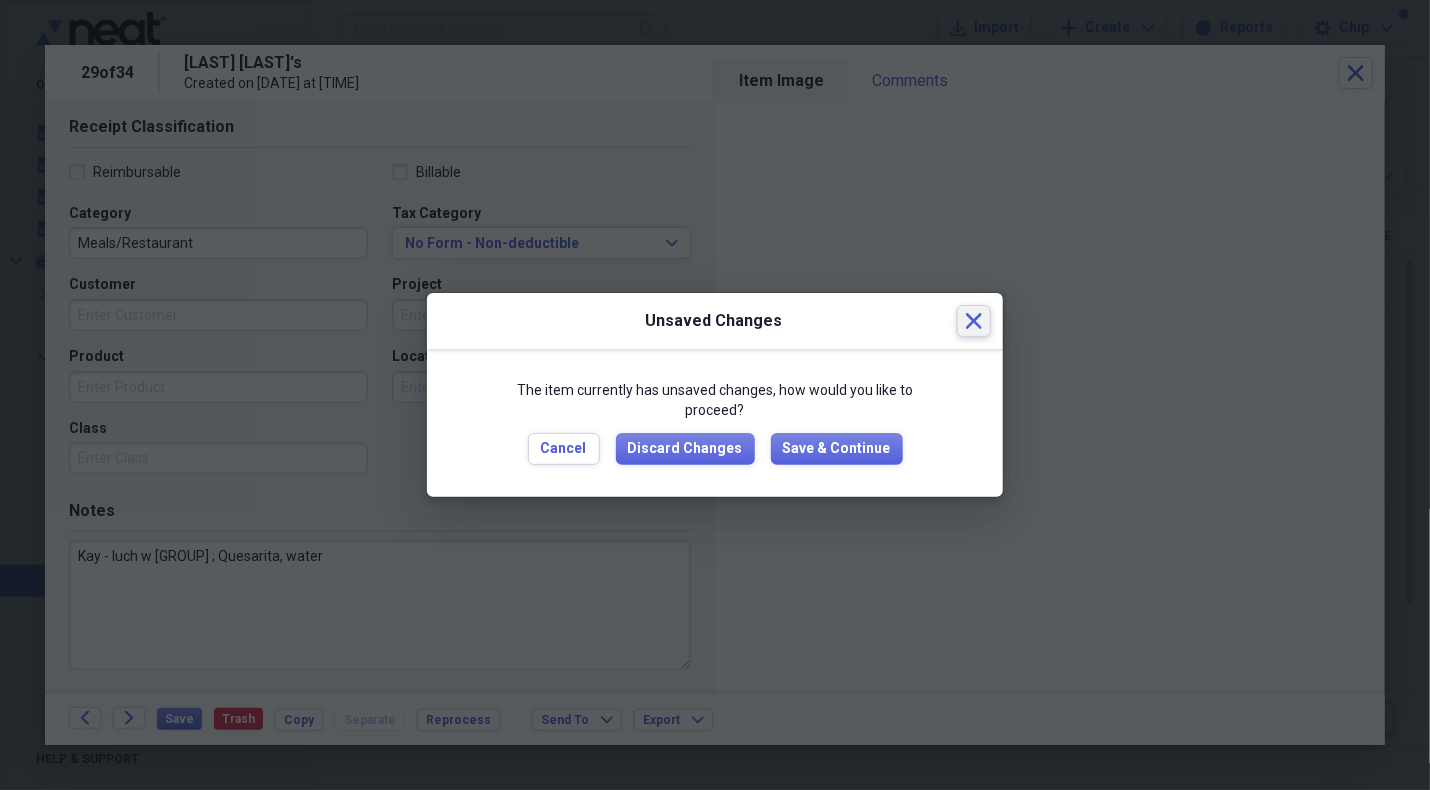 click on "Close" 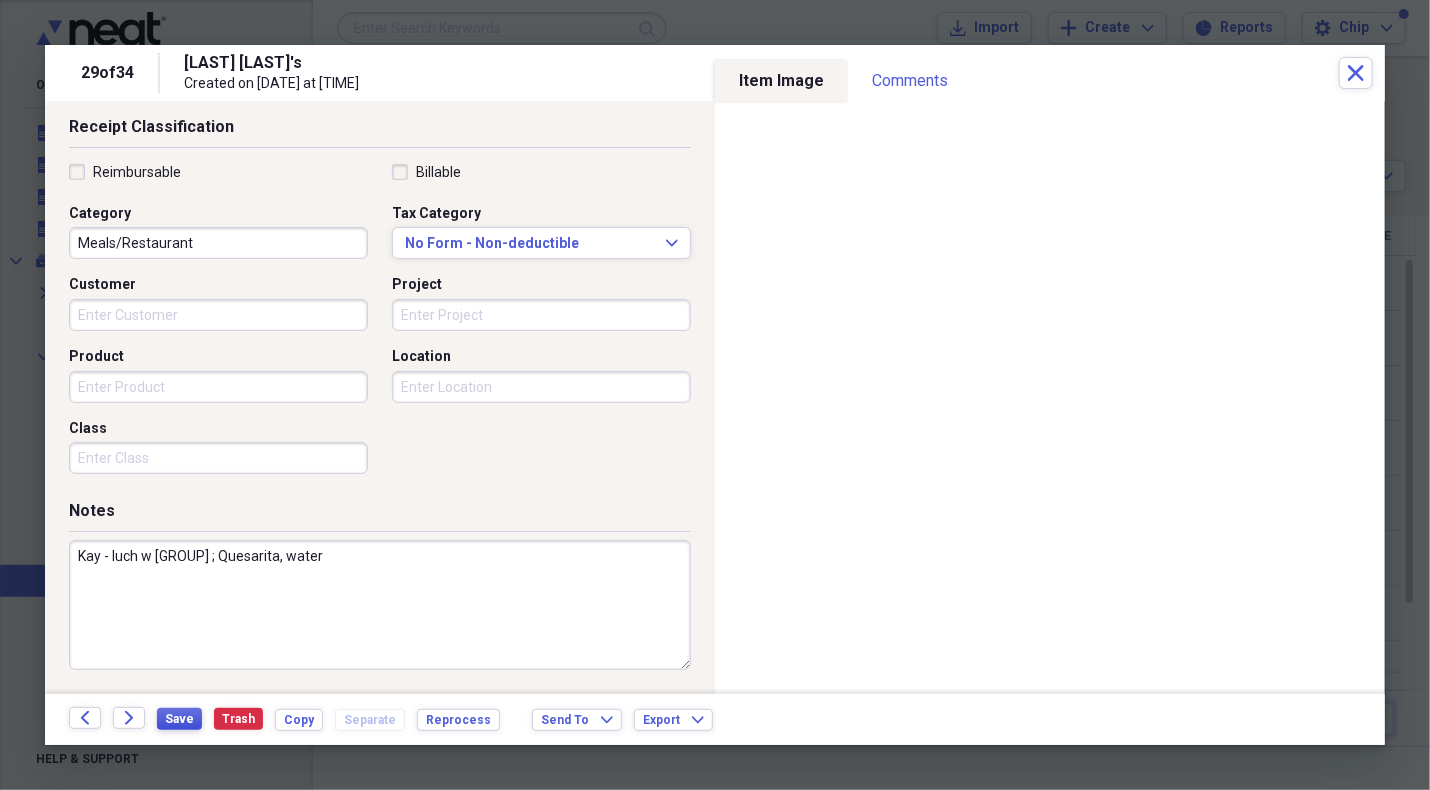 click on "Save" at bounding box center [179, 719] 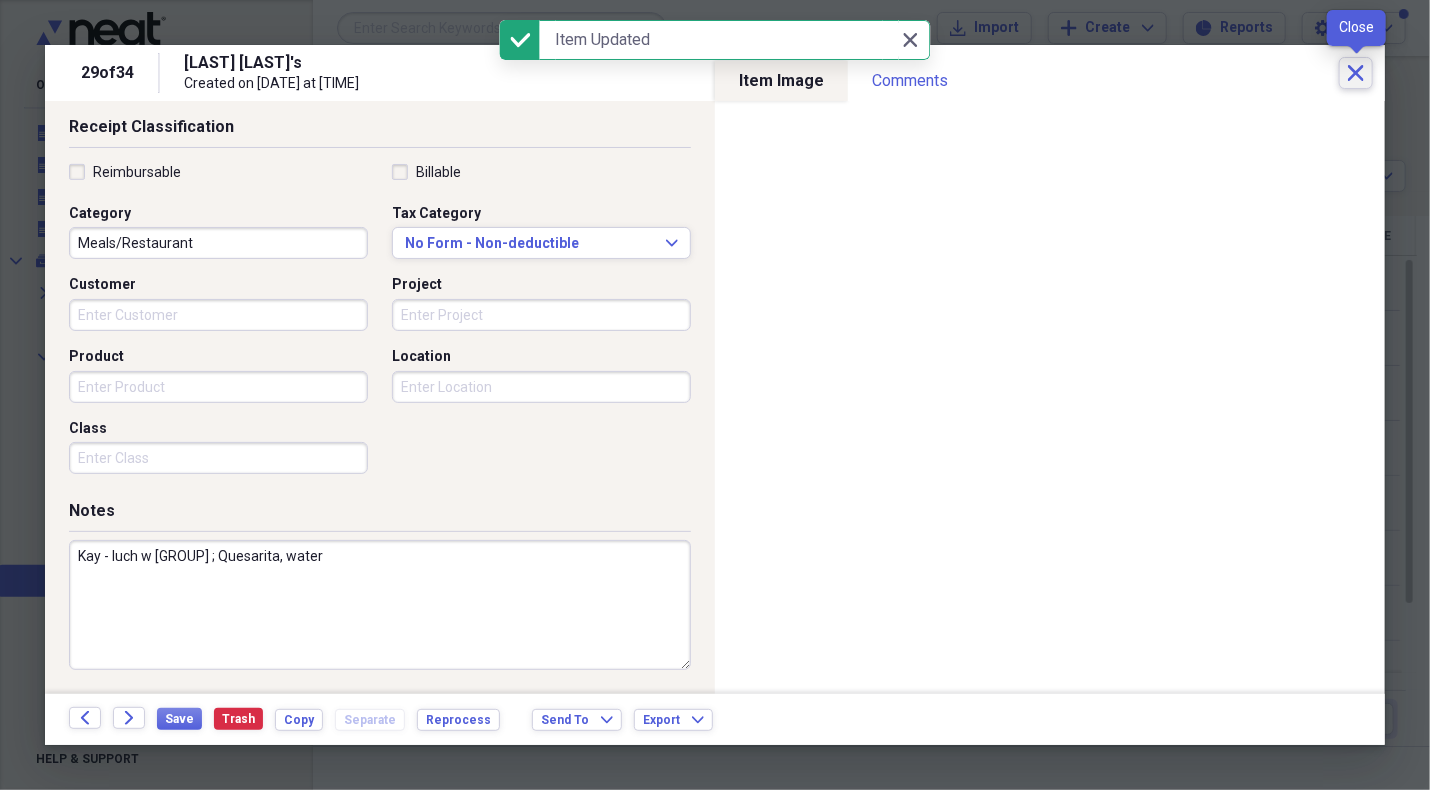 click 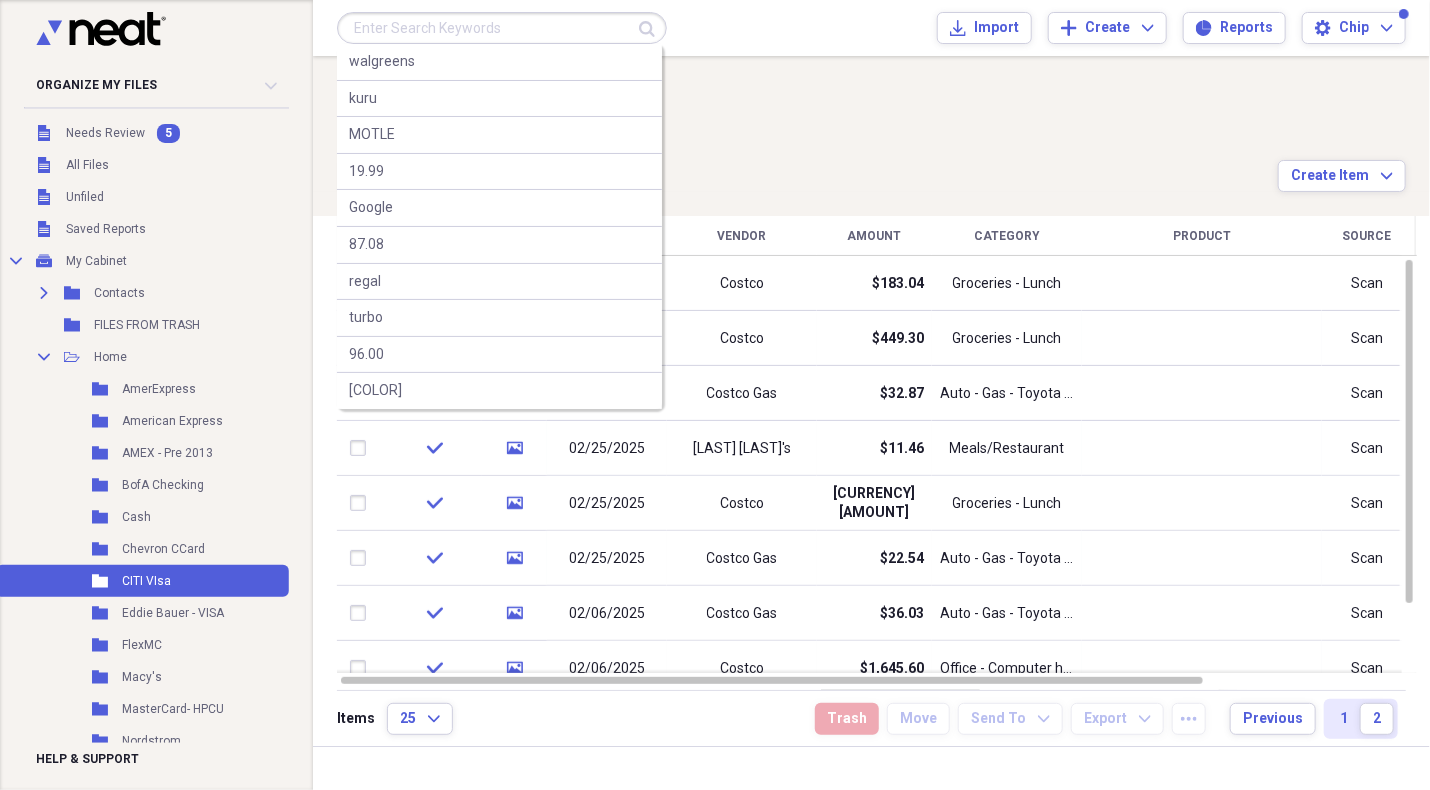 click at bounding box center (502, 28) 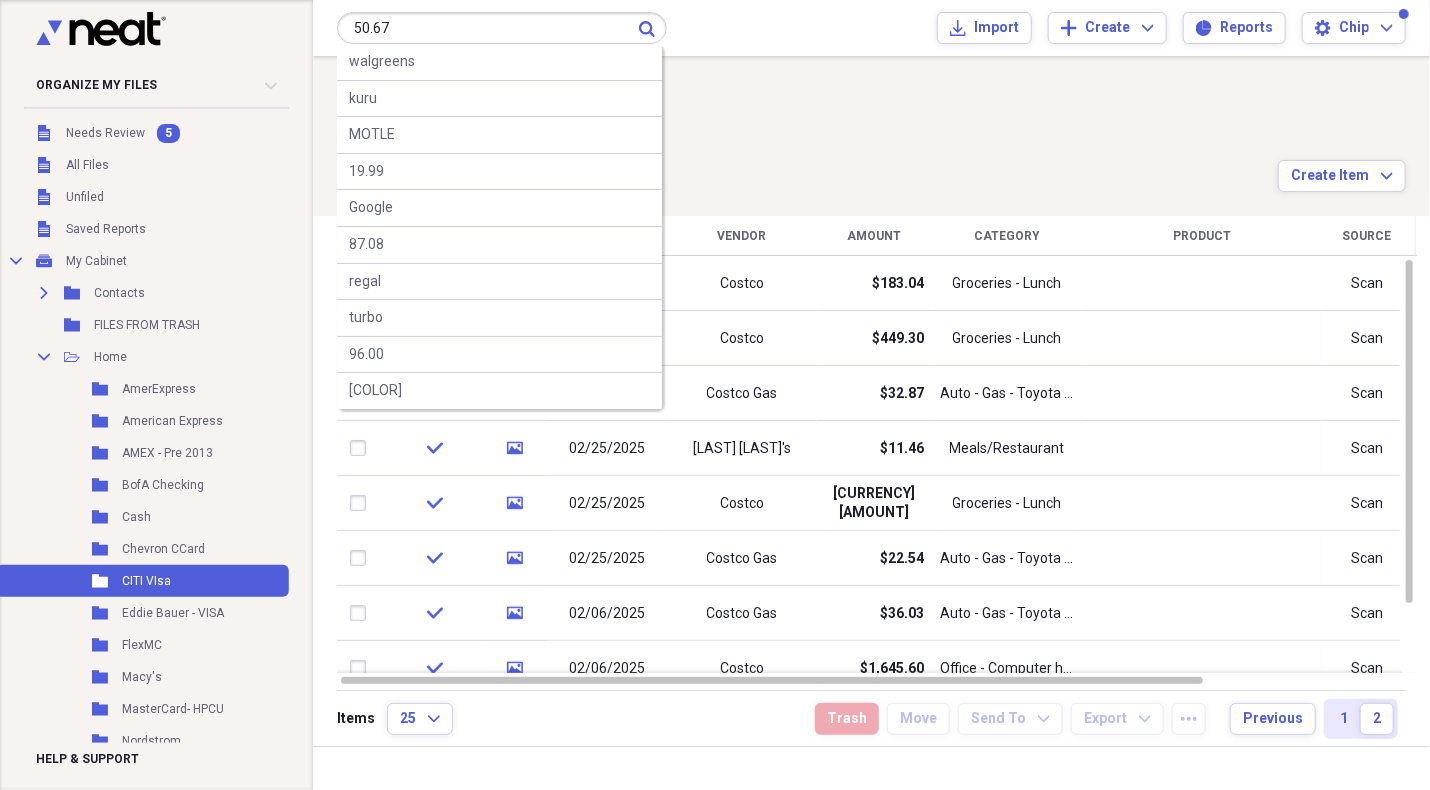 type on "50.67" 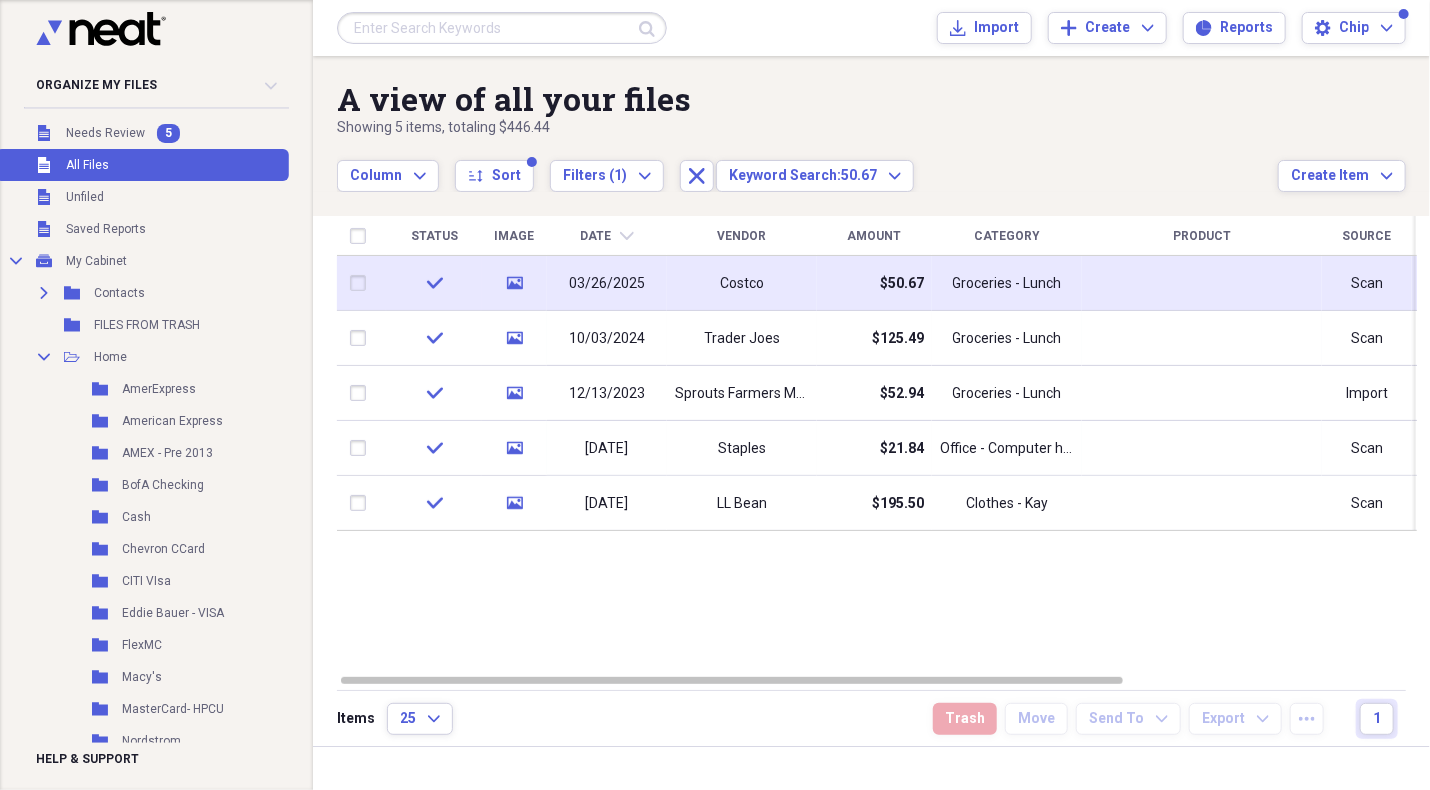 click on "03/26/2025" at bounding box center (607, 284) 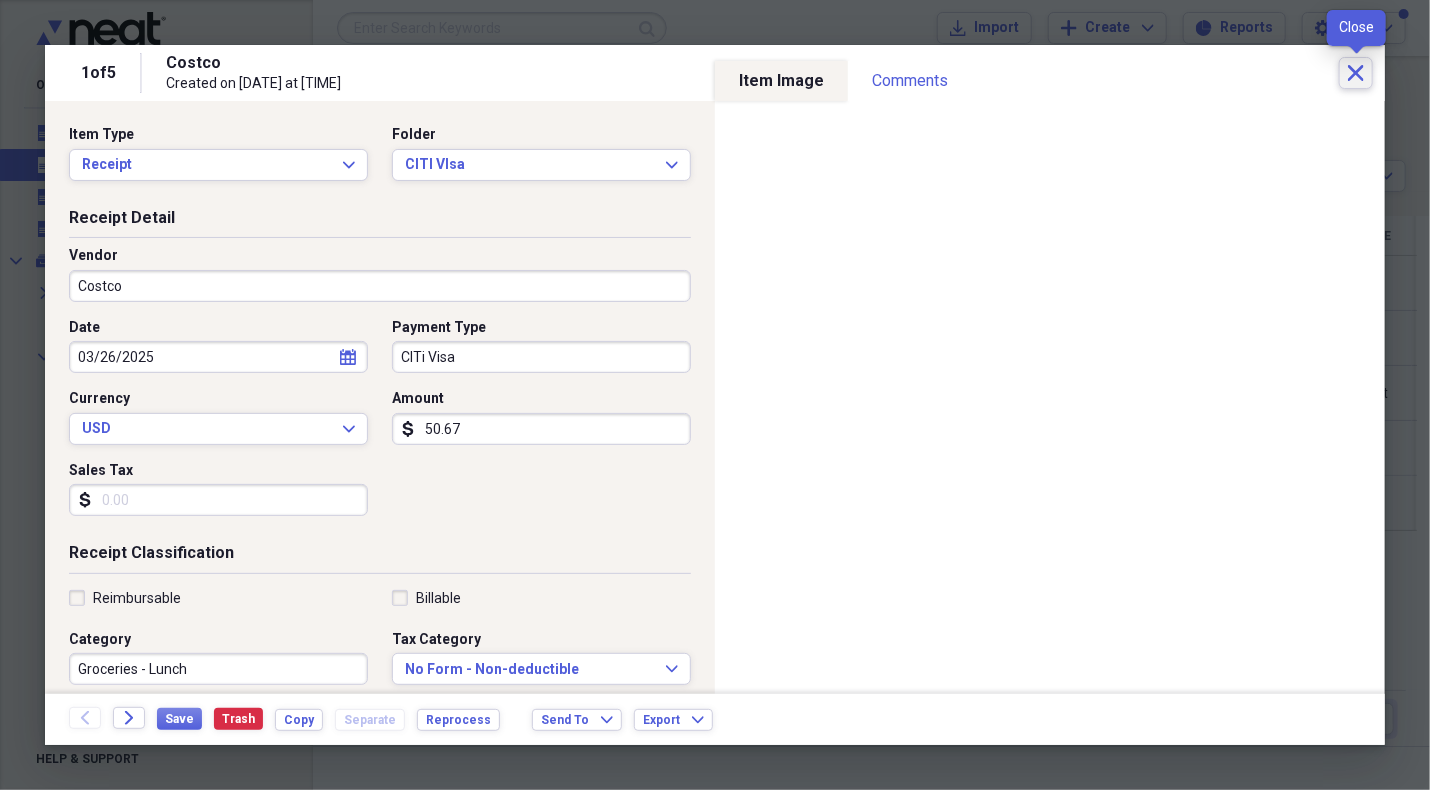 click 